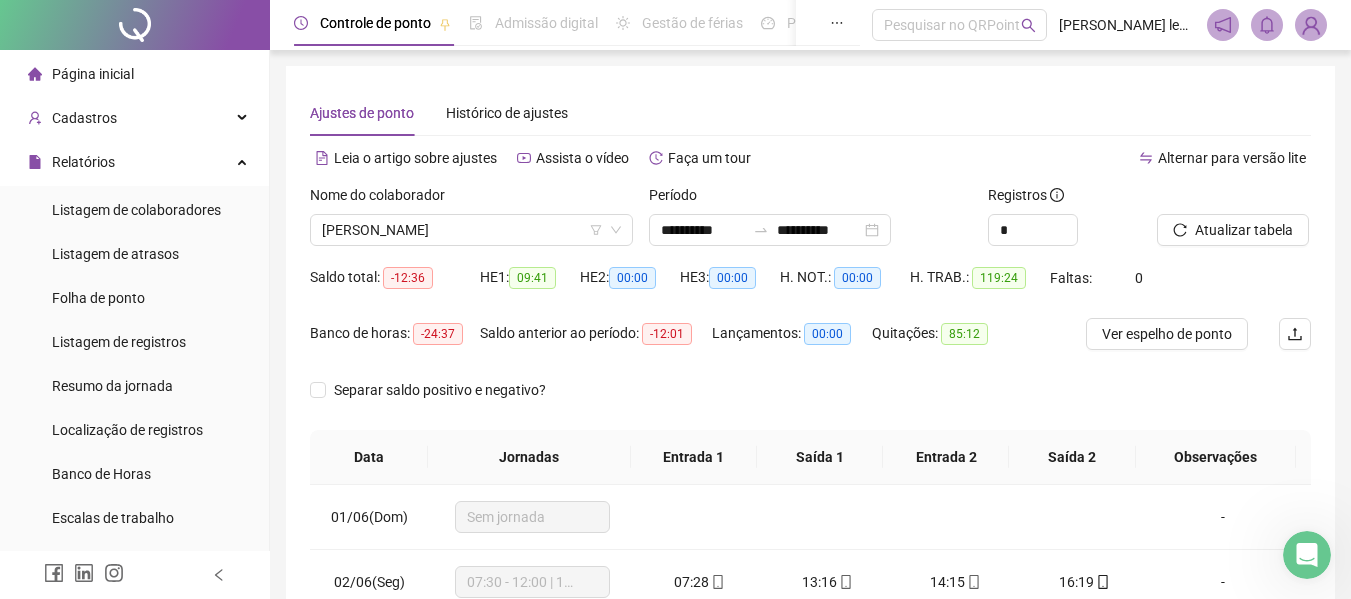 scroll, scrollTop: 0, scrollLeft: 0, axis: both 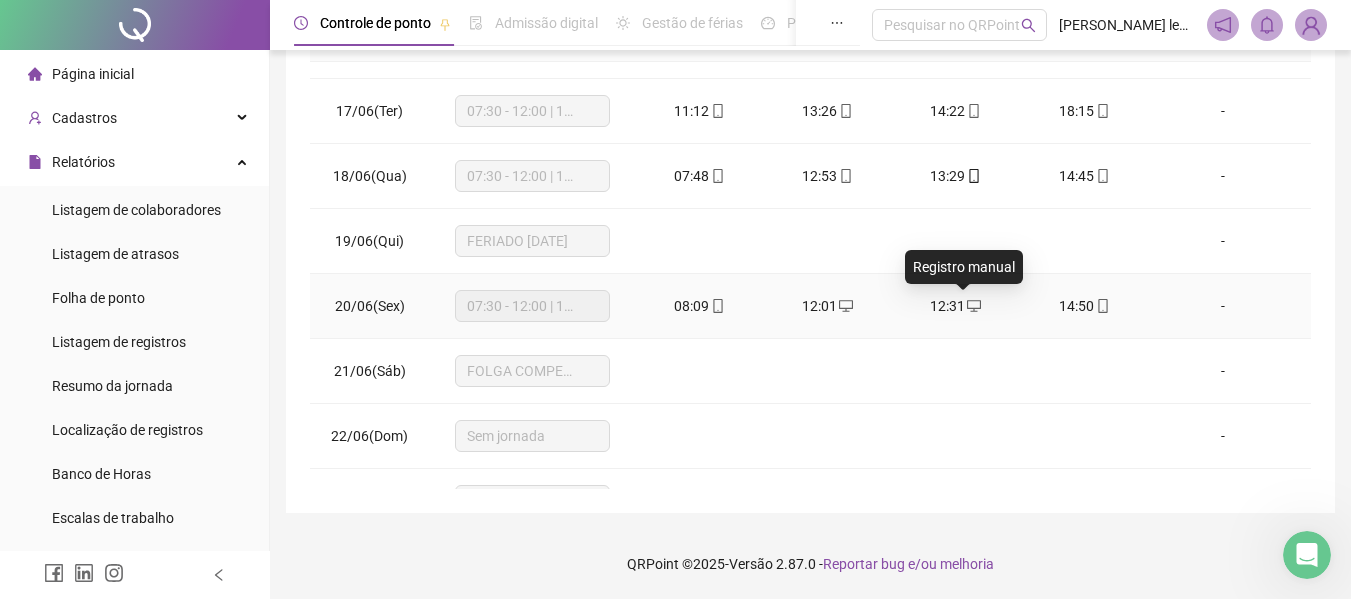click 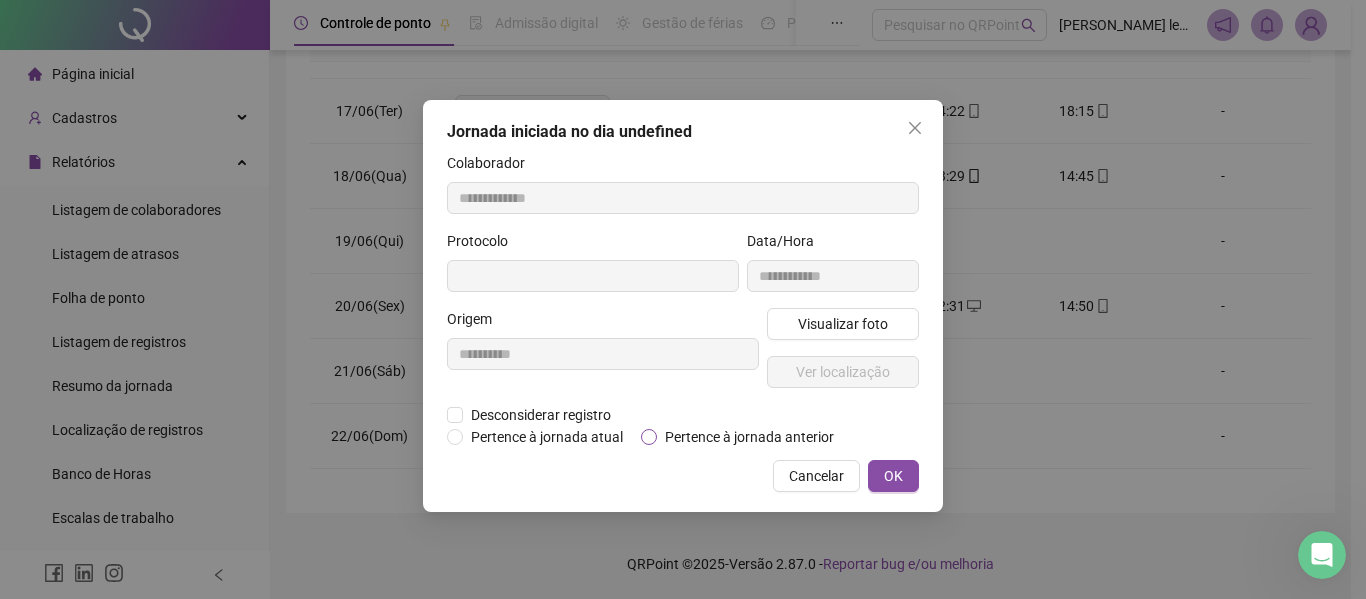 type on "**********" 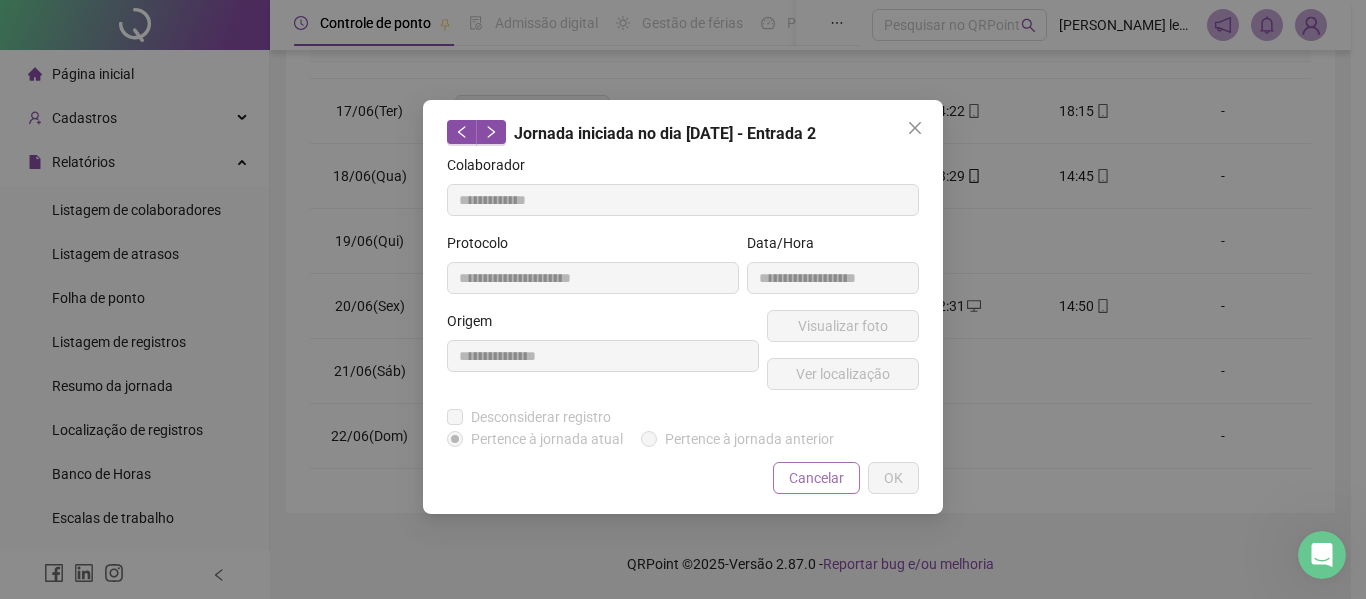 click on "Cancelar" at bounding box center [816, 478] 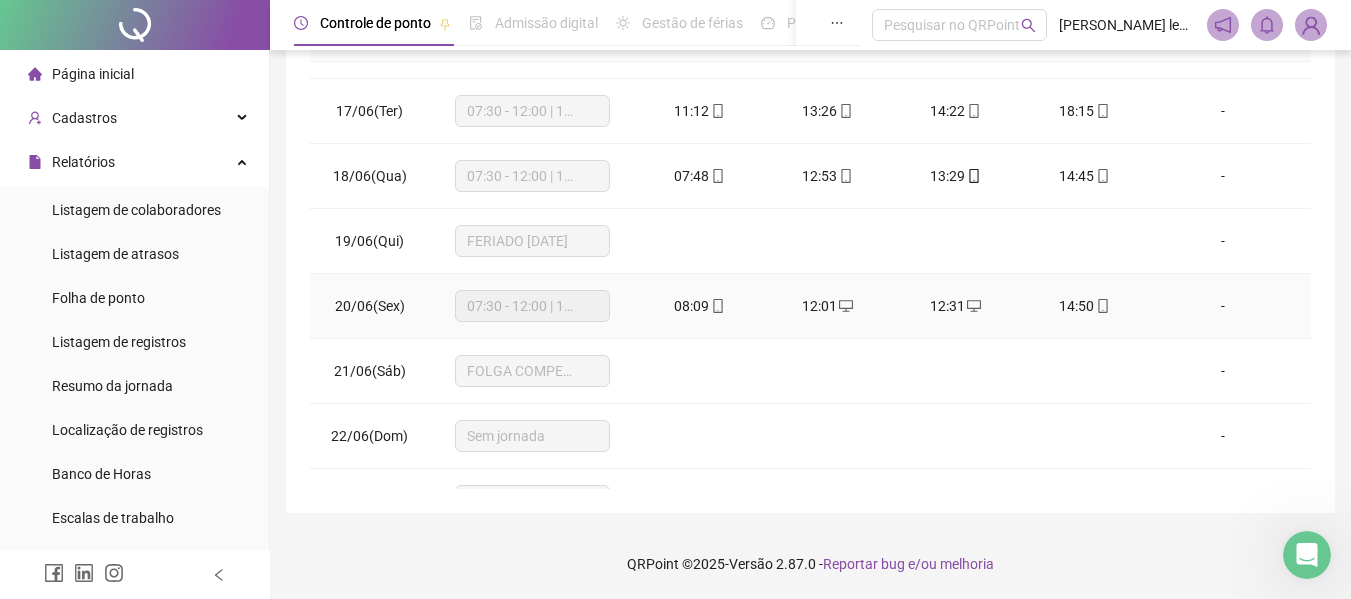 click on "12:01" at bounding box center [828, 306] 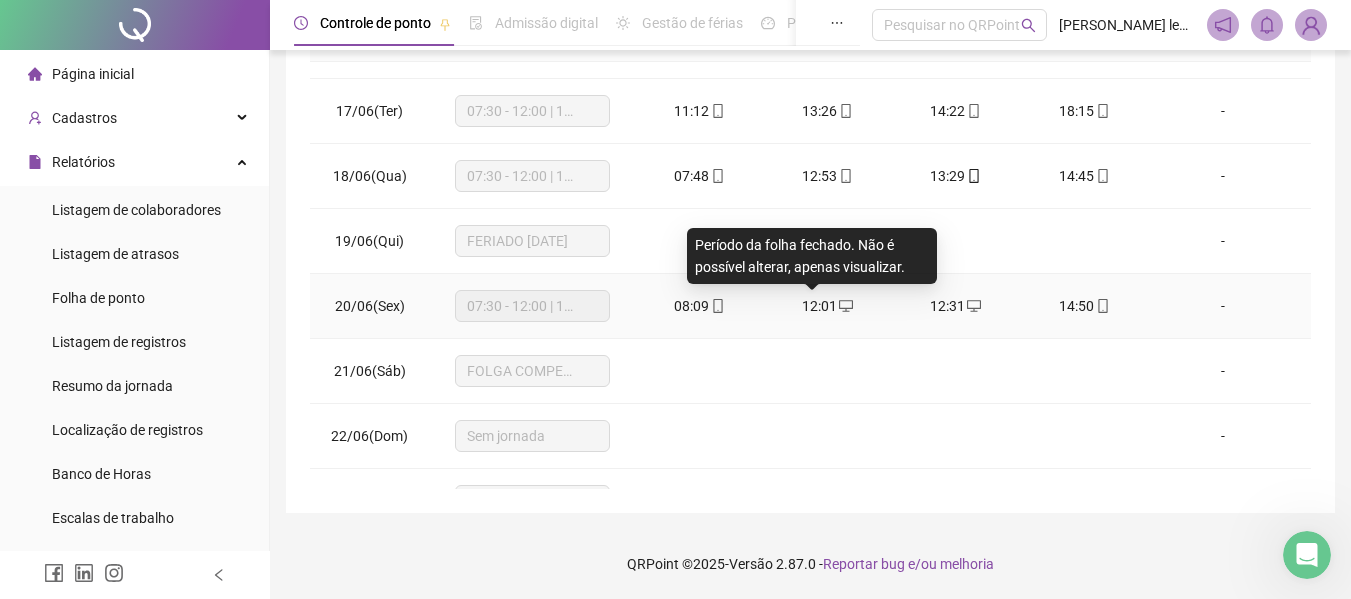 click on "12:01" at bounding box center (819, 306) 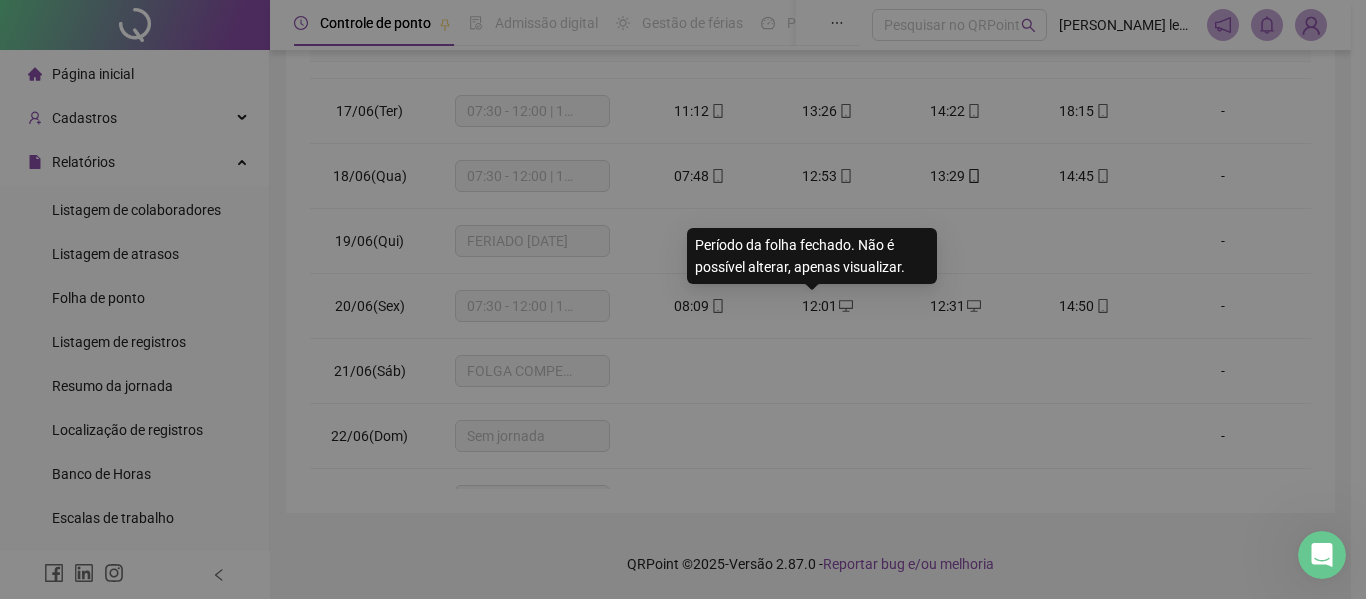 type on "**********" 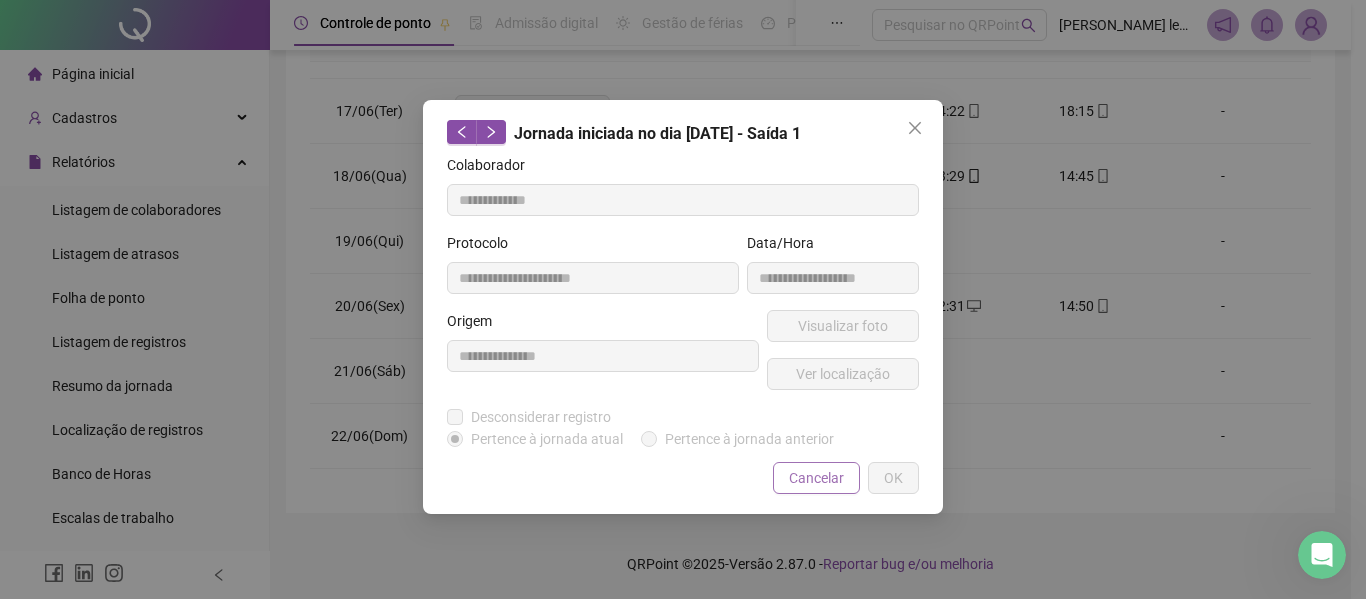 click on "Cancelar" at bounding box center [816, 478] 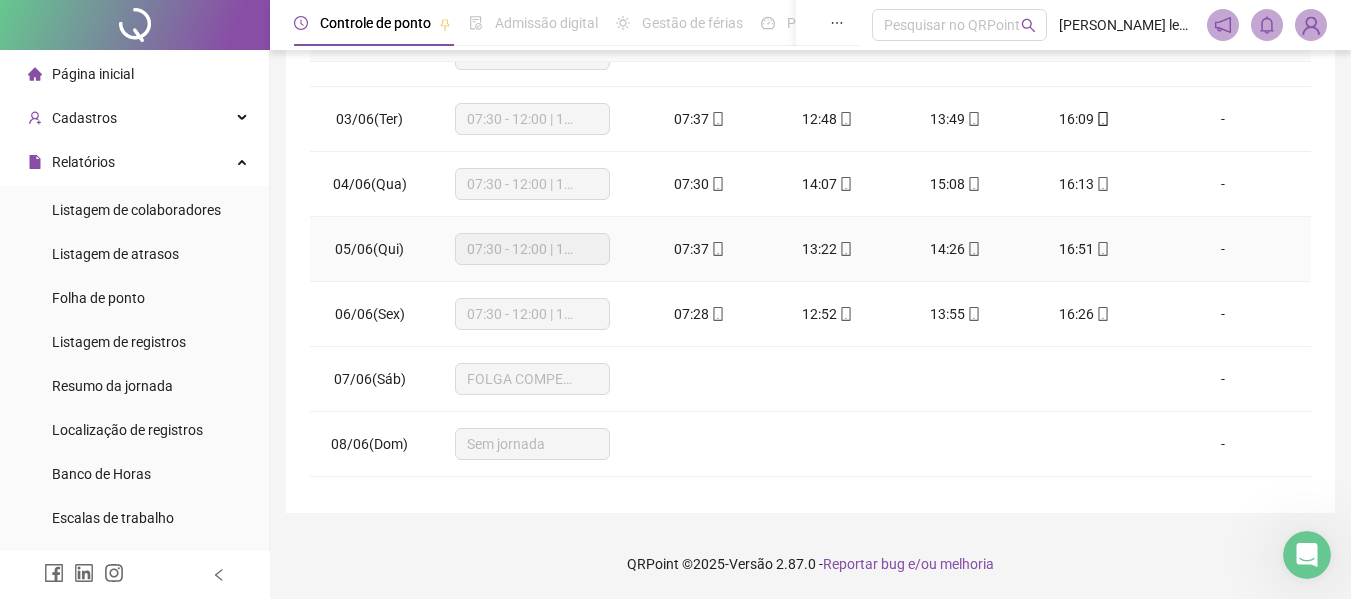scroll, scrollTop: 0, scrollLeft: 0, axis: both 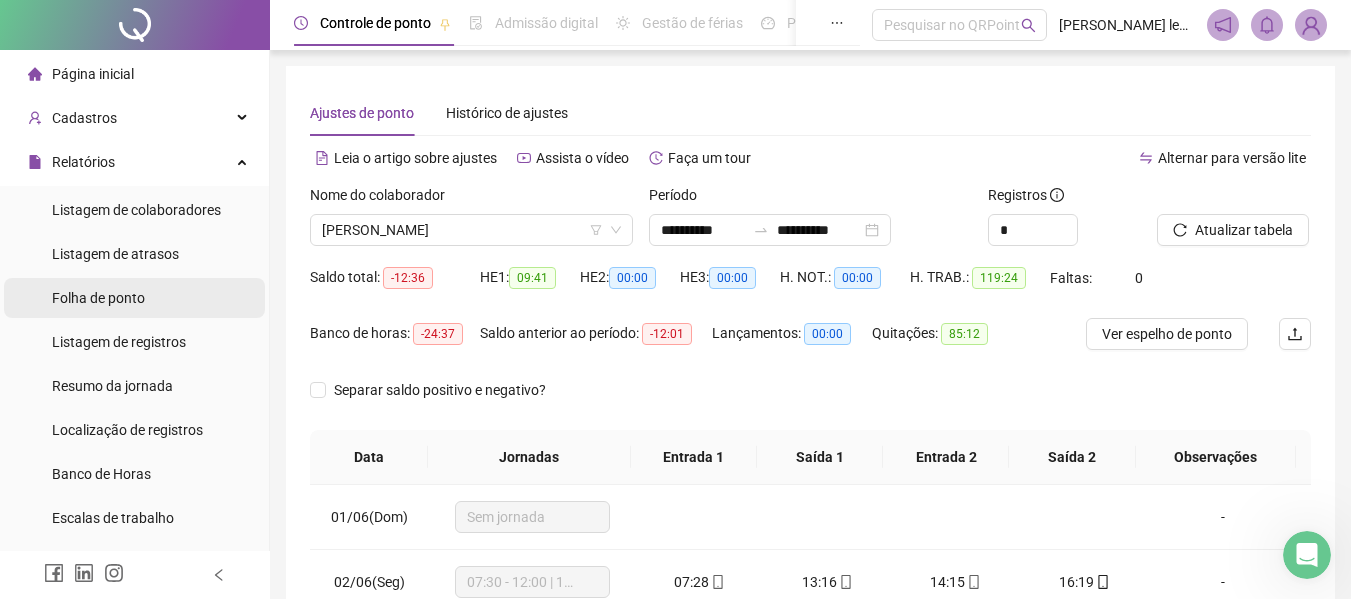 click on "Folha de ponto" at bounding box center [98, 298] 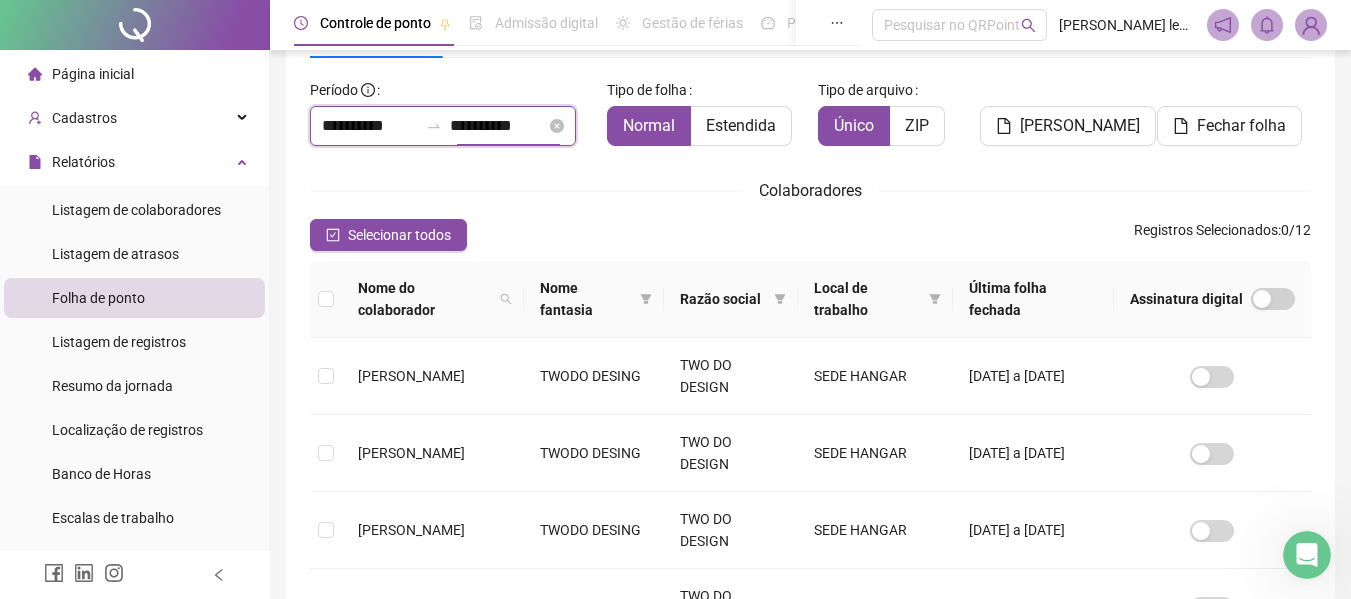 click on "**********" at bounding box center (498, 126) 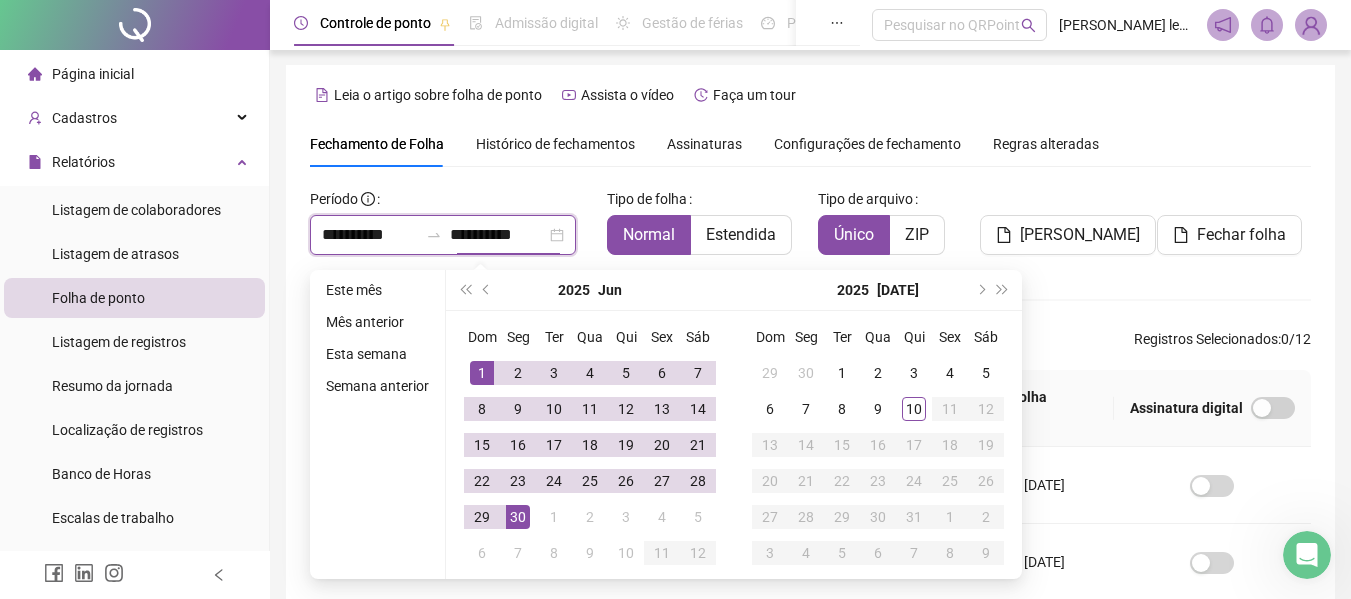 scroll, scrollTop: 0, scrollLeft: 0, axis: both 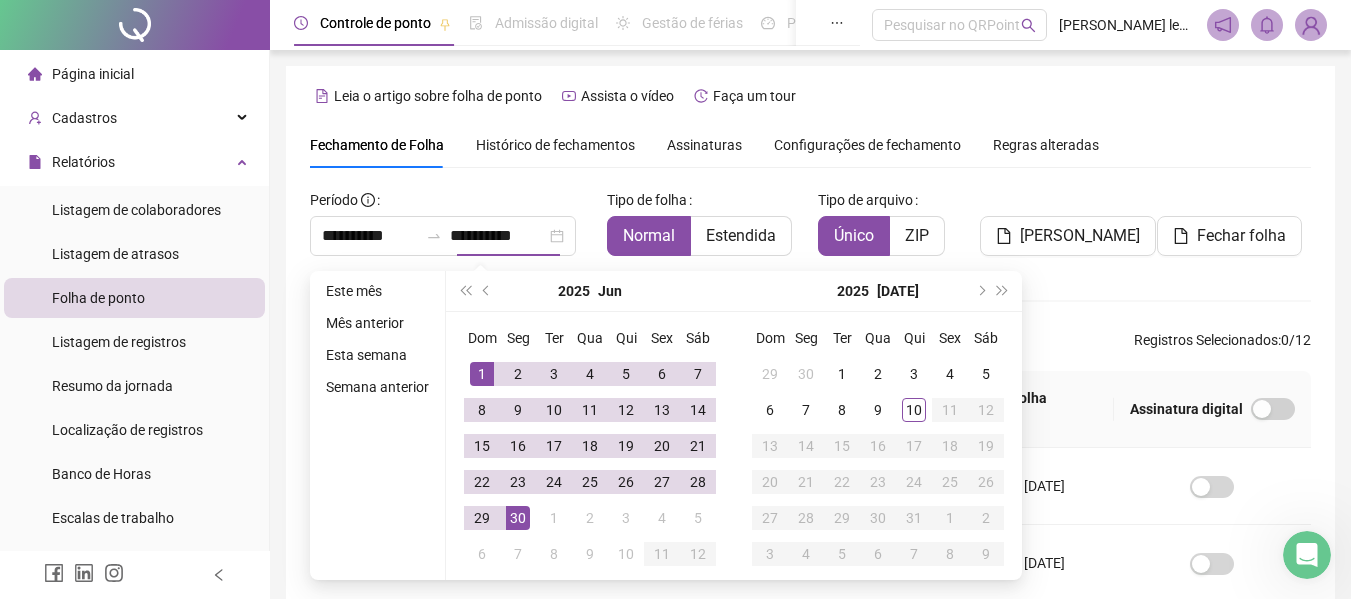 click on "Histórico de fechamentos" at bounding box center [555, 145] 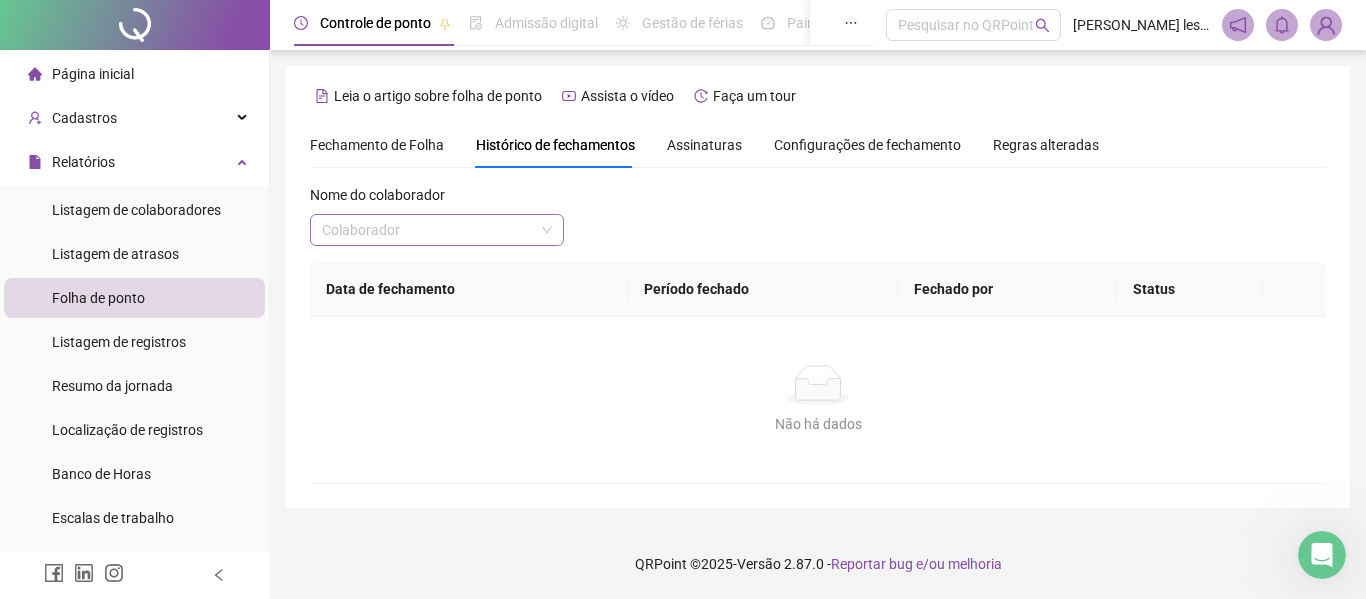 click at bounding box center [431, 230] 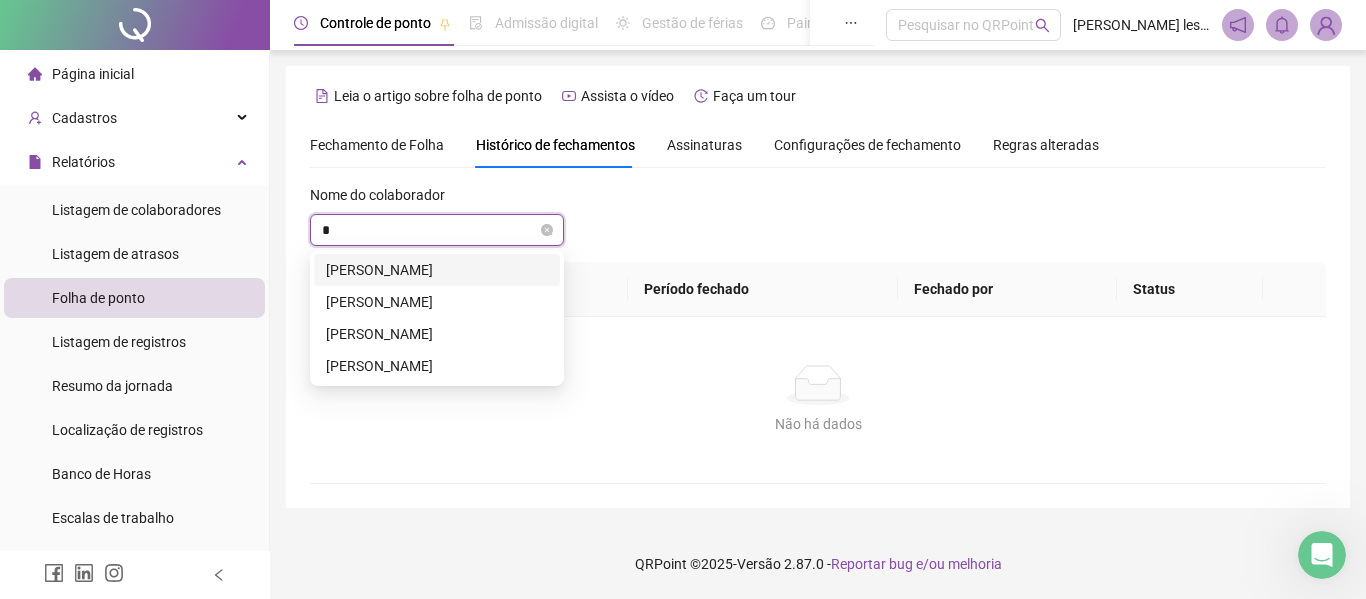 type on "**" 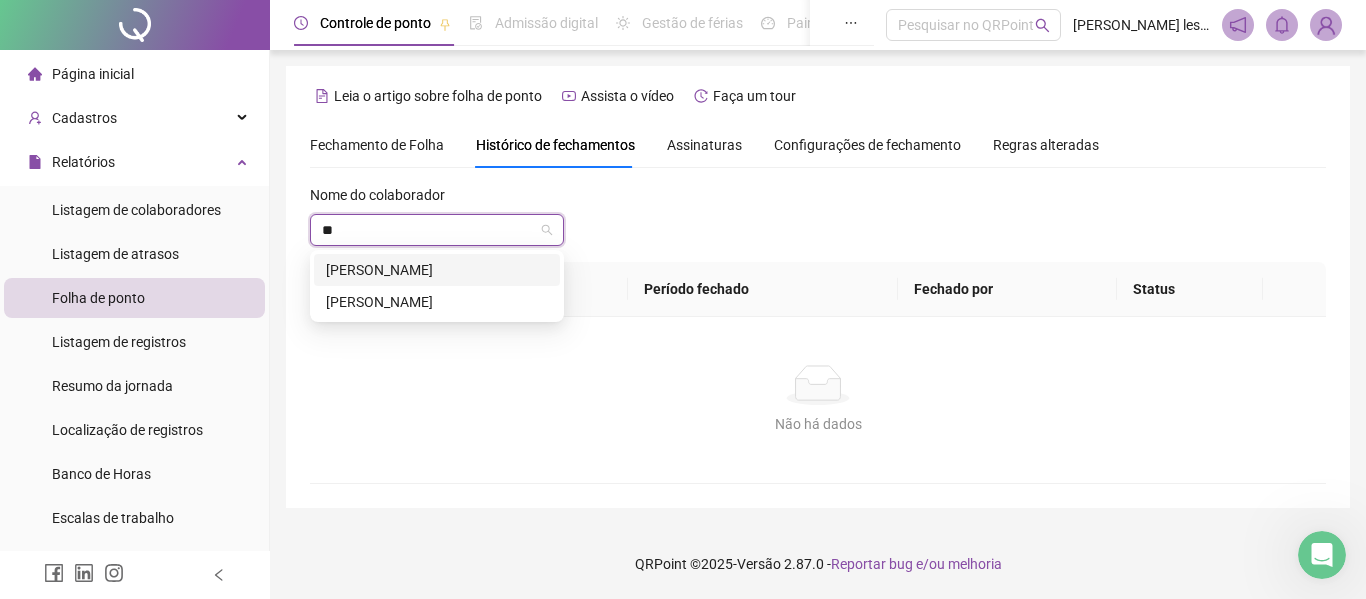 click on "[PERSON_NAME]" at bounding box center (437, 270) 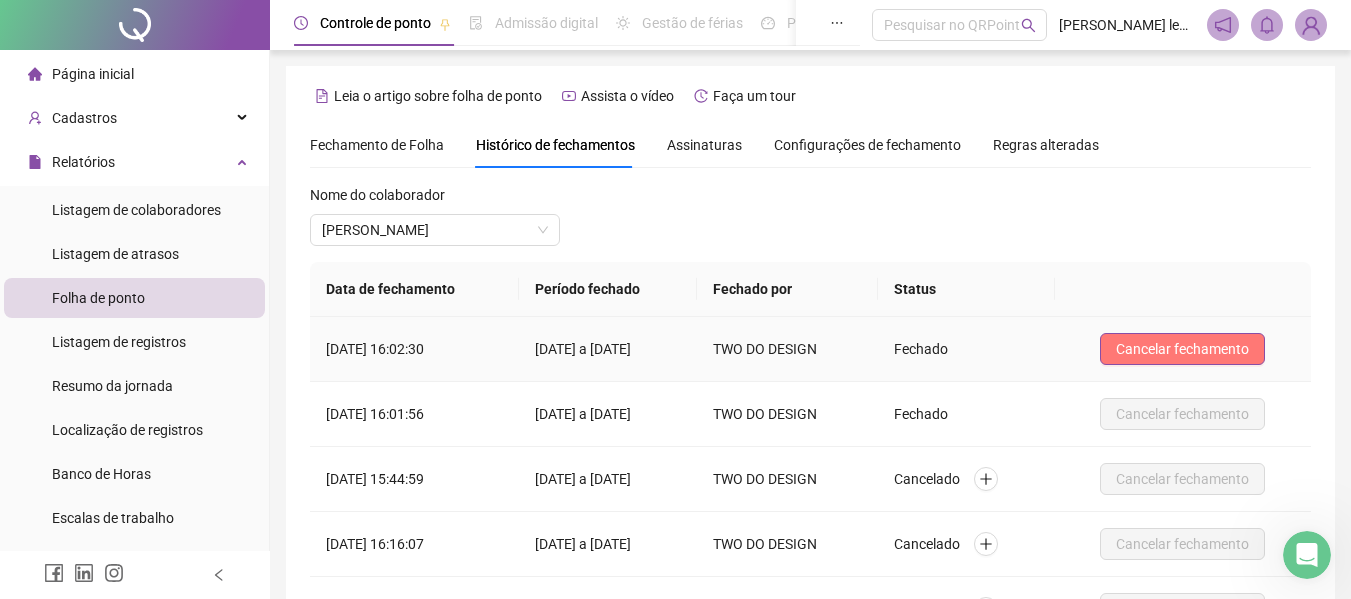 click on "Cancelar fechamento" at bounding box center [1182, 349] 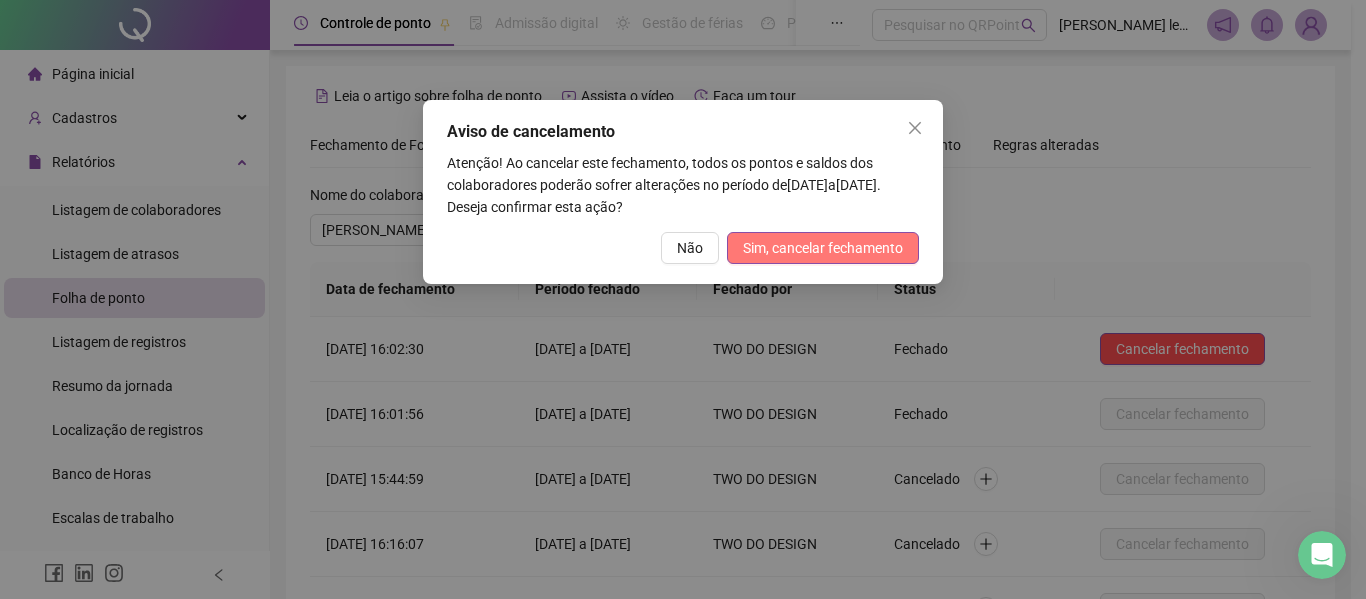 click on "Sim, cancelar fechamento" at bounding box center [823, 248] 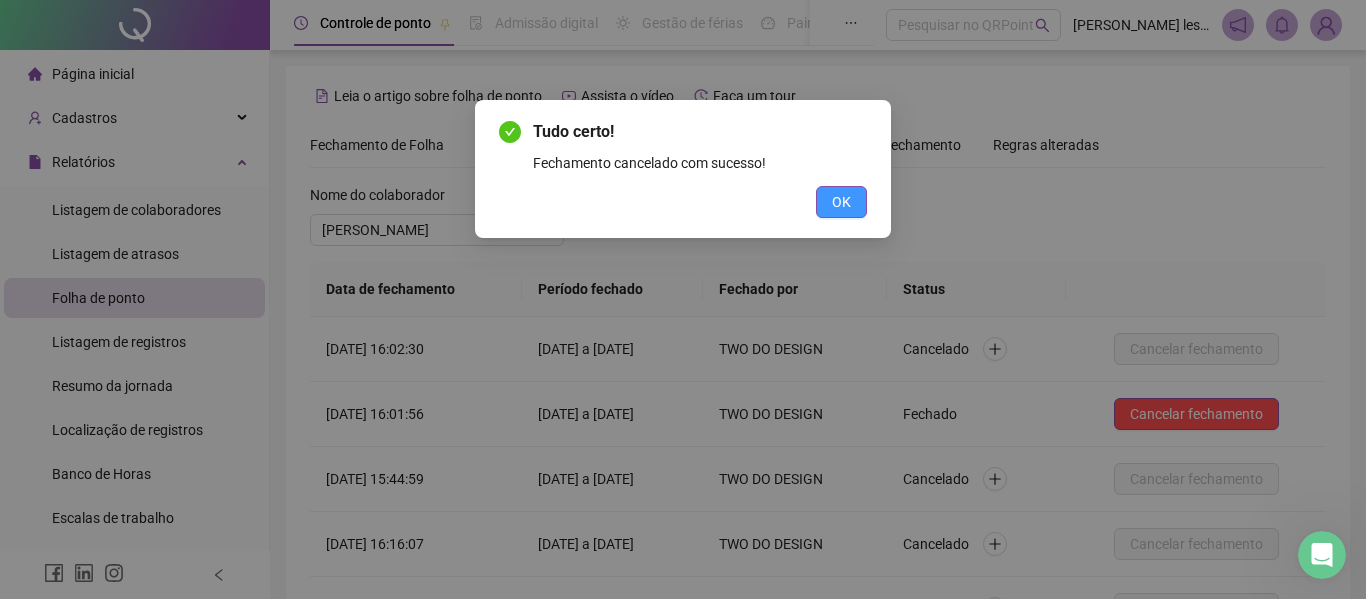 click on "OK" at bounding box center (841, 202) 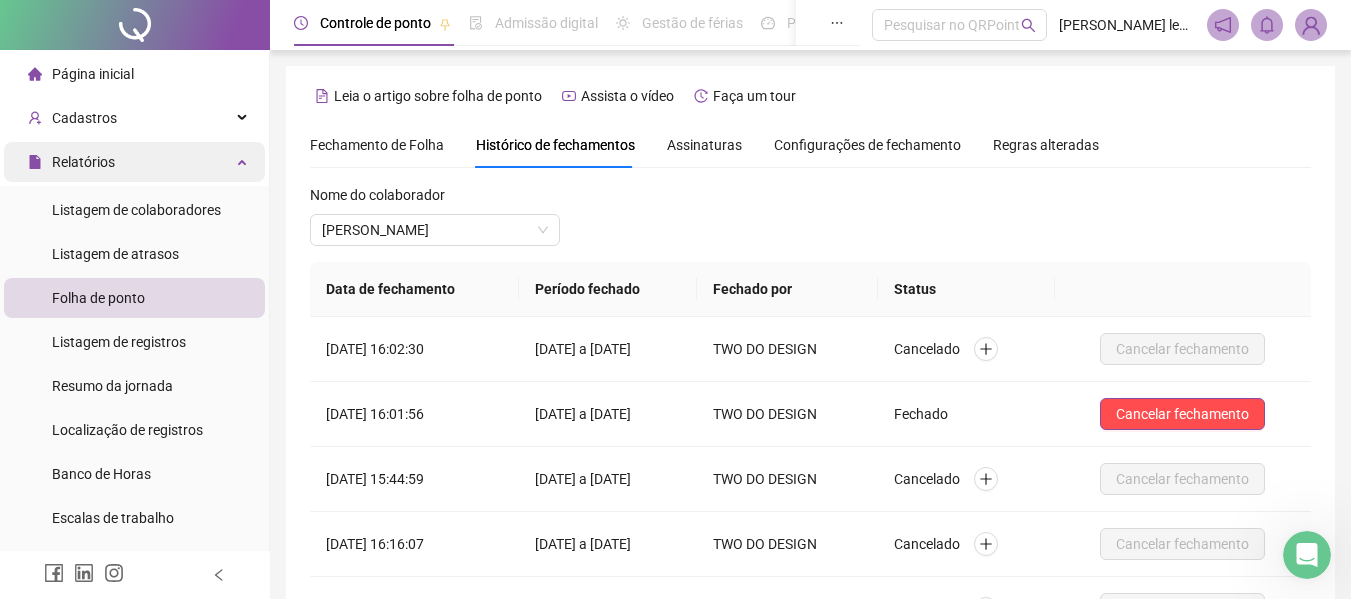 click on "Relatórios" at bounding box center [83, 162] 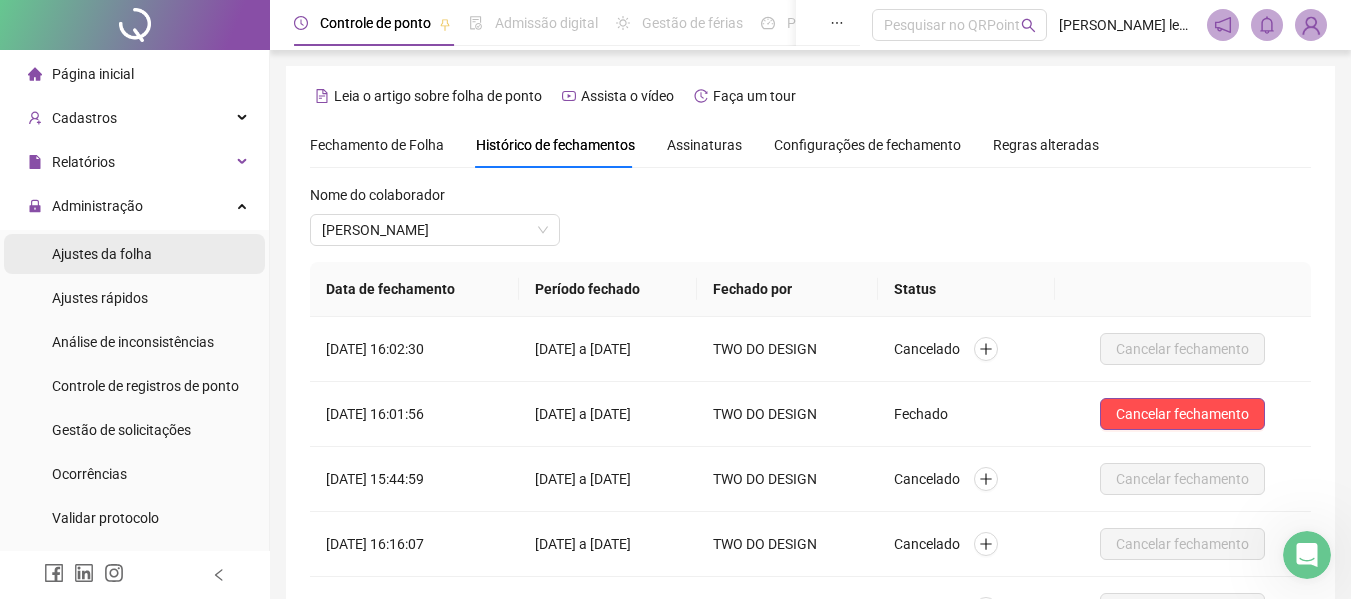 click on "Ajustes da folha" at bounding box center (102, 254) 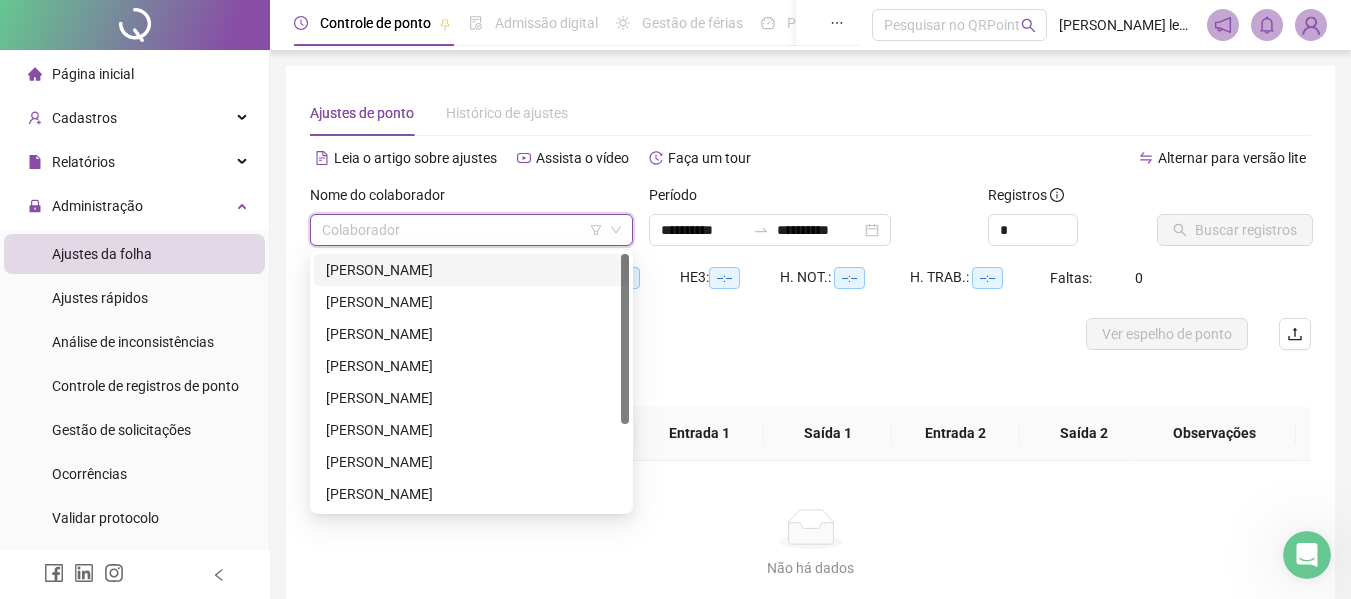 click at bounding box center (465, 230) 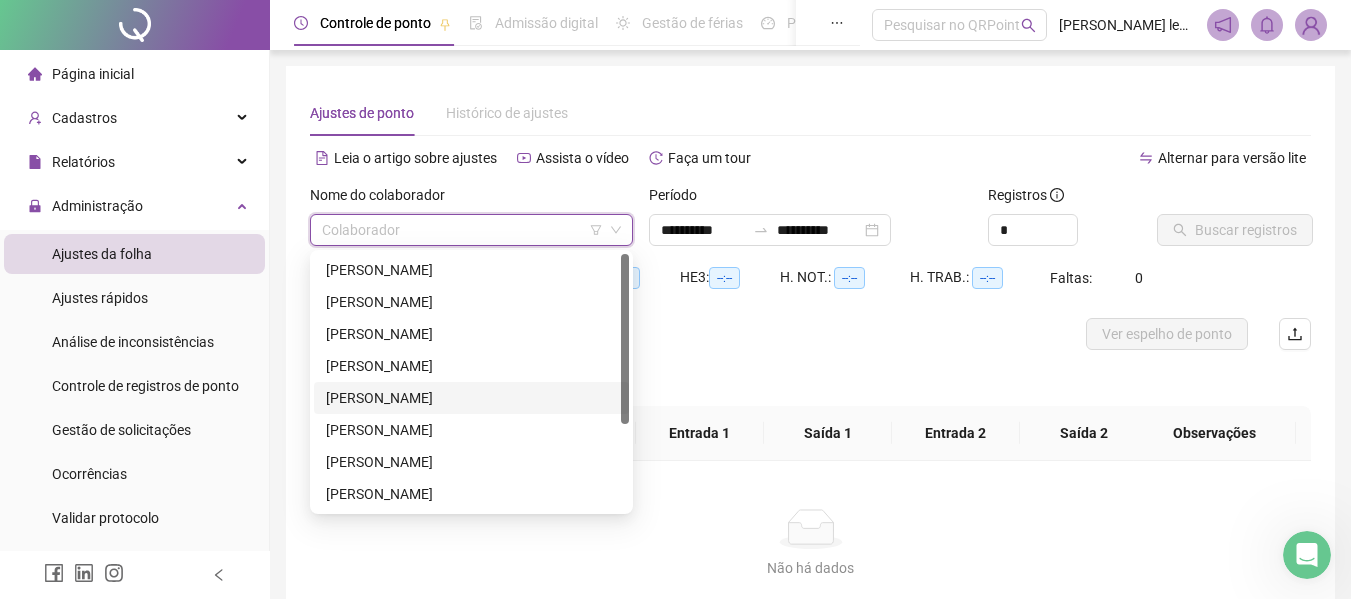 scroll, scrollTop: 128, scrollLeft: 0, axis: vertical 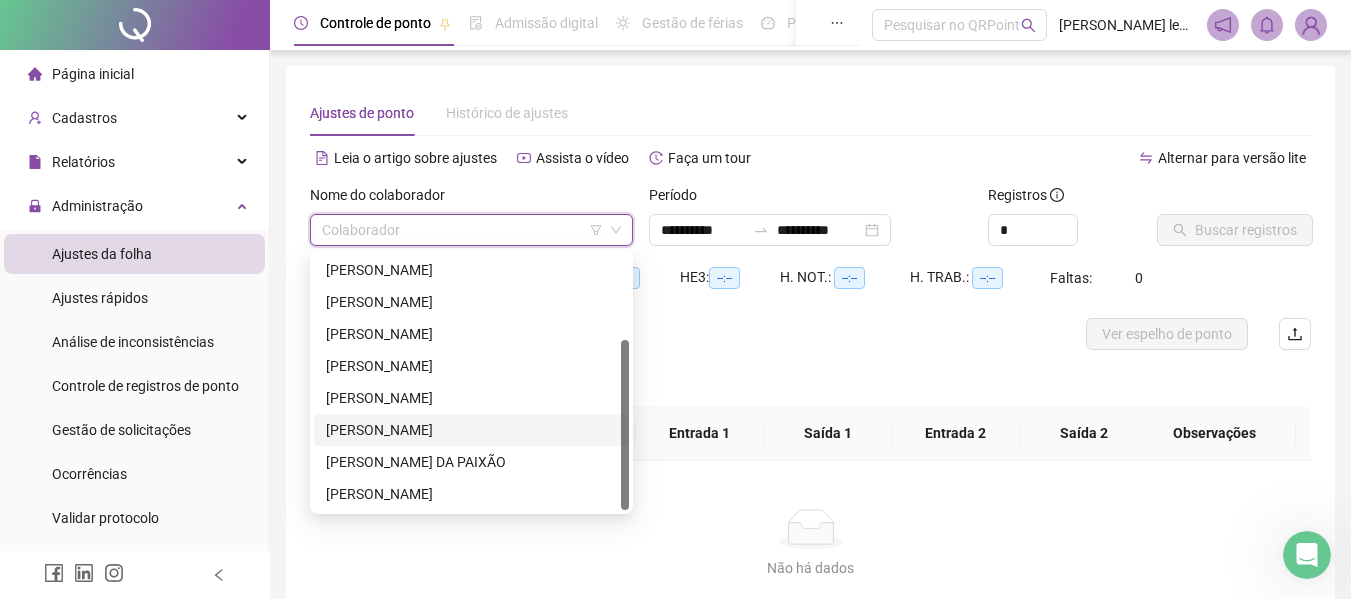 click on "[PERSON_NAME]" at bounding box center [471, 430] 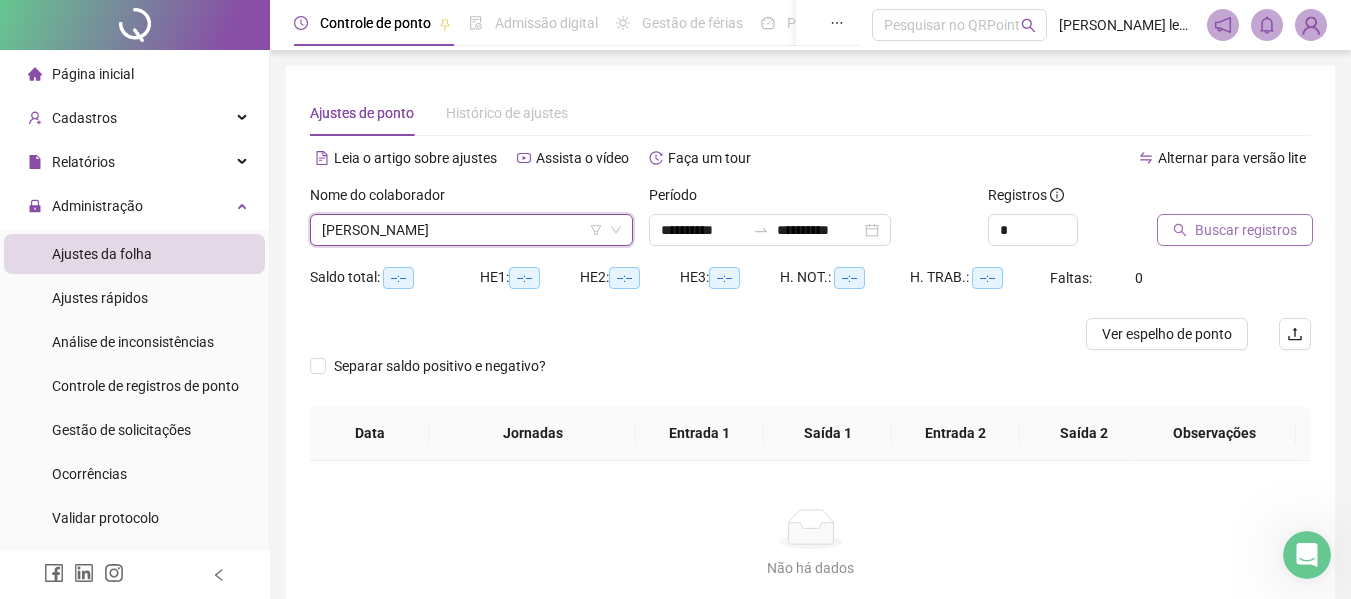 click on "Buscar registros" at bounding box center (1246, 230) 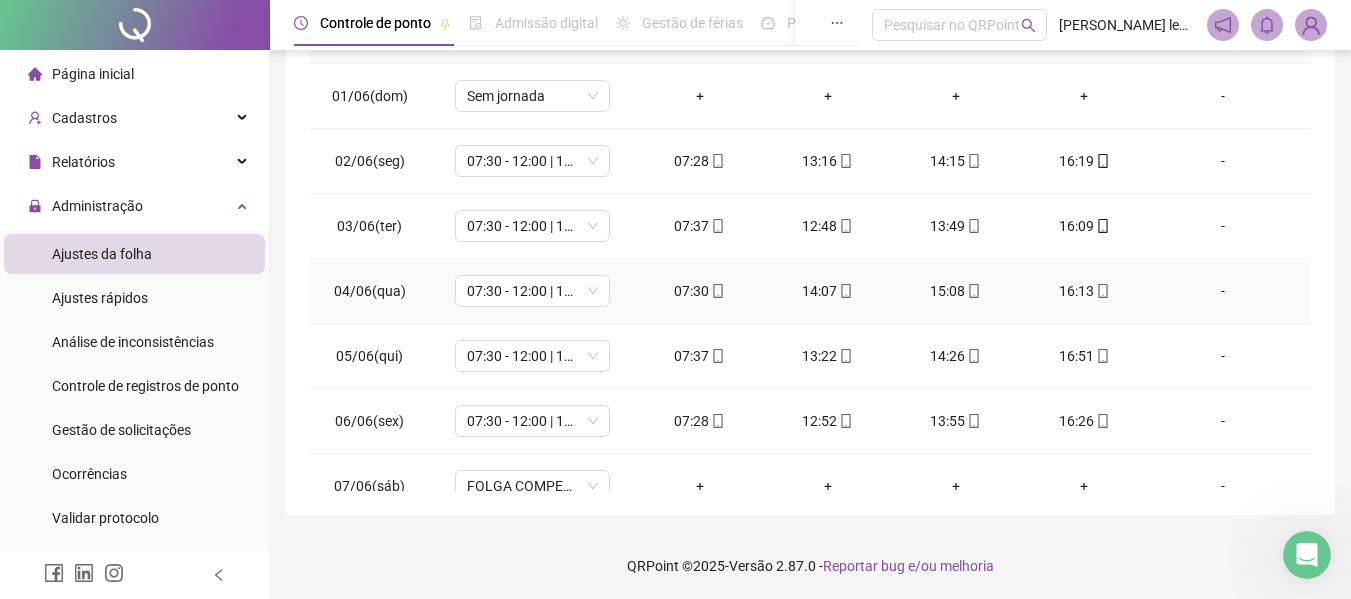 scroll, scrollTop: 423, scrollLeft: 0, axis: vertical 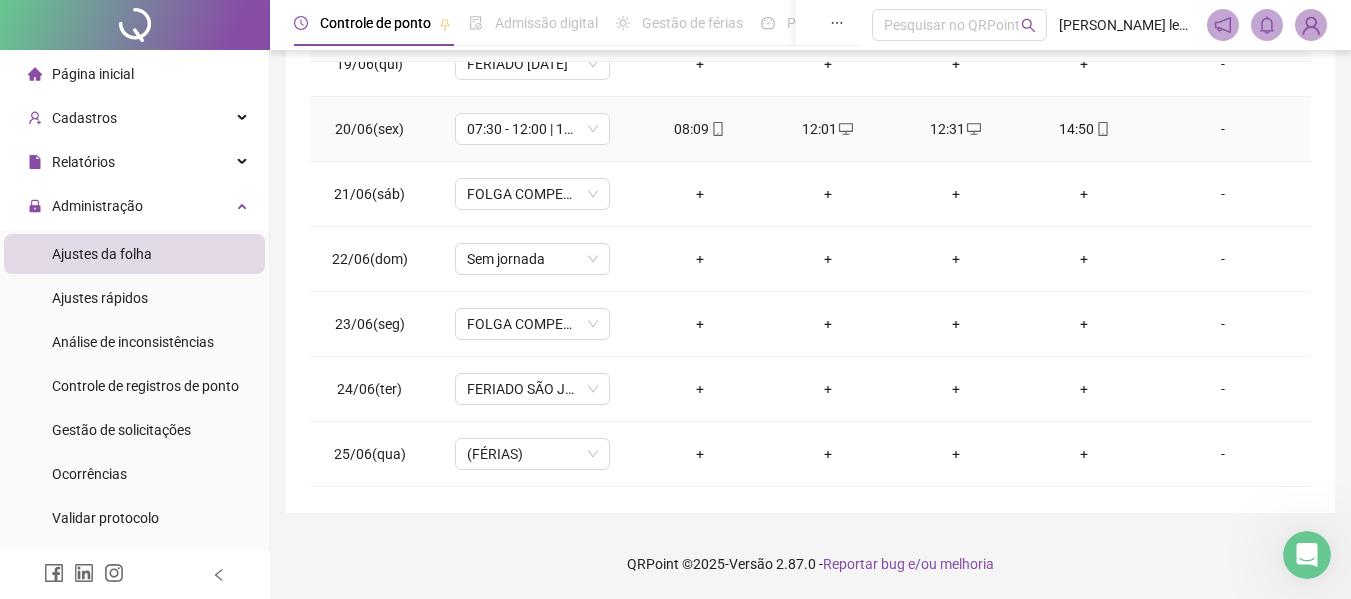 click 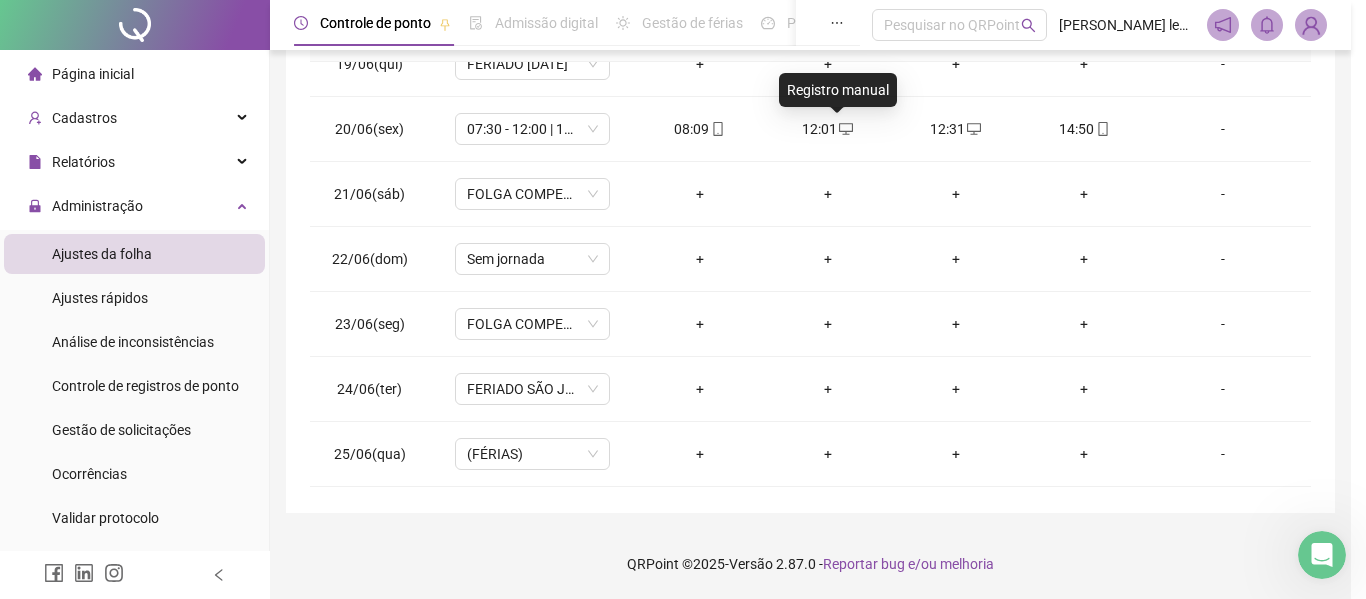 type on "**********" 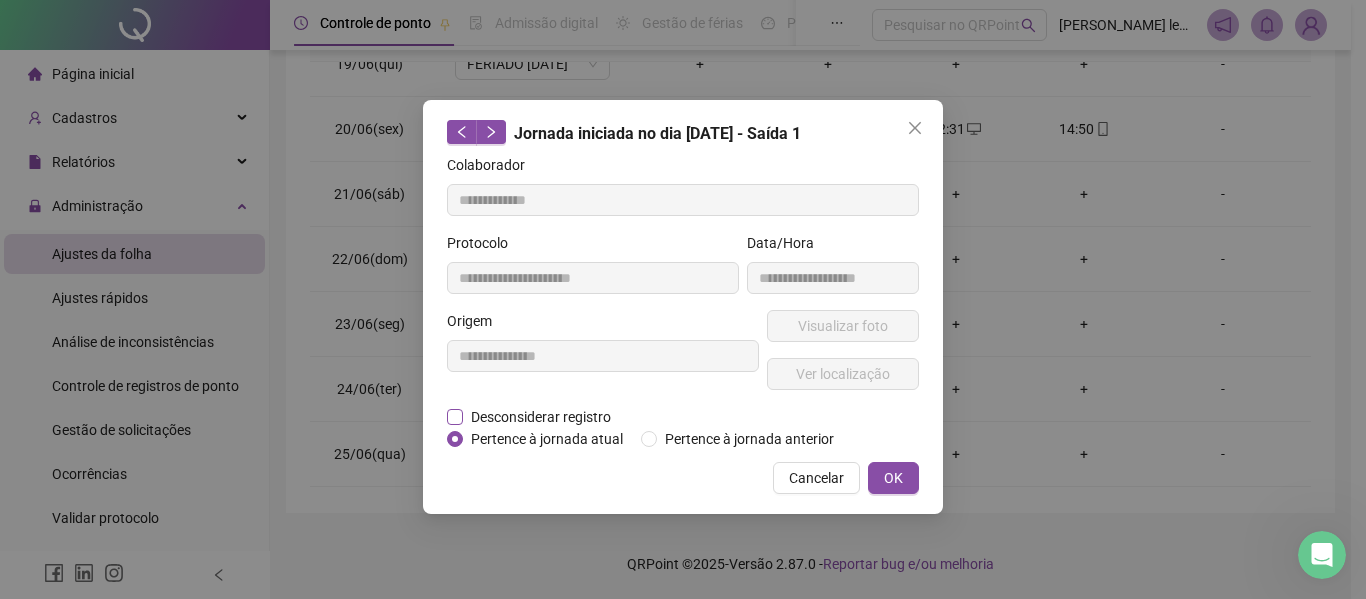 click on "Desconsiderar registro" at bounding box center (541, 417) 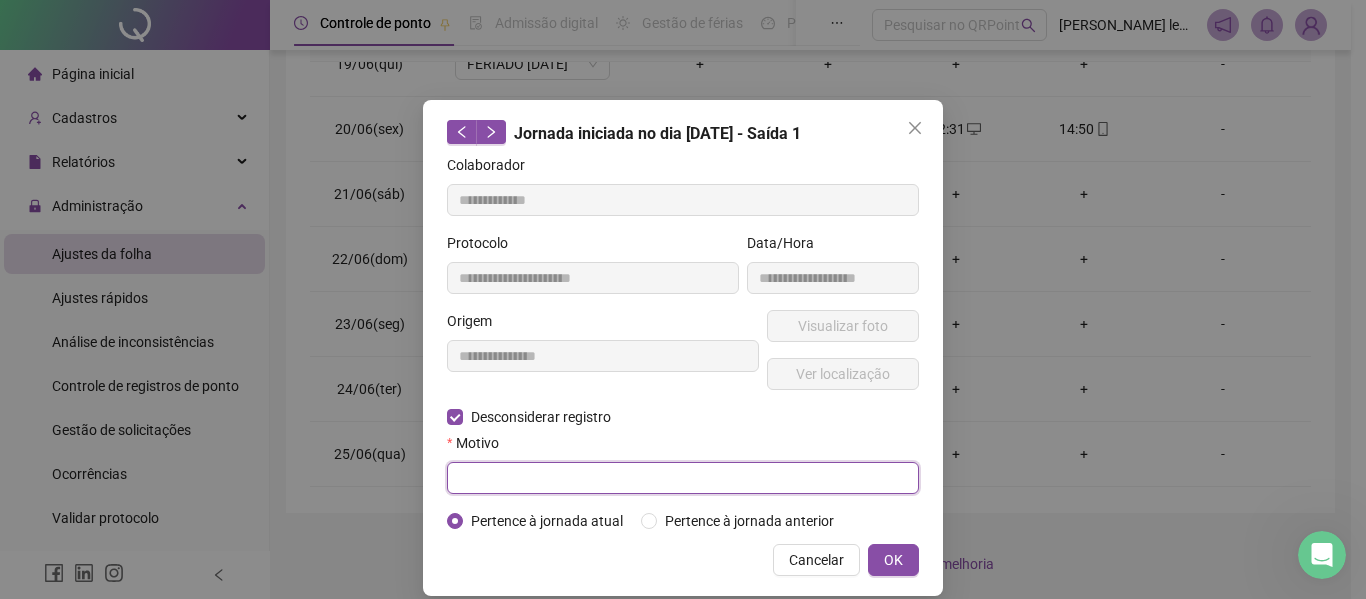 click at bounding box center [683, 478] 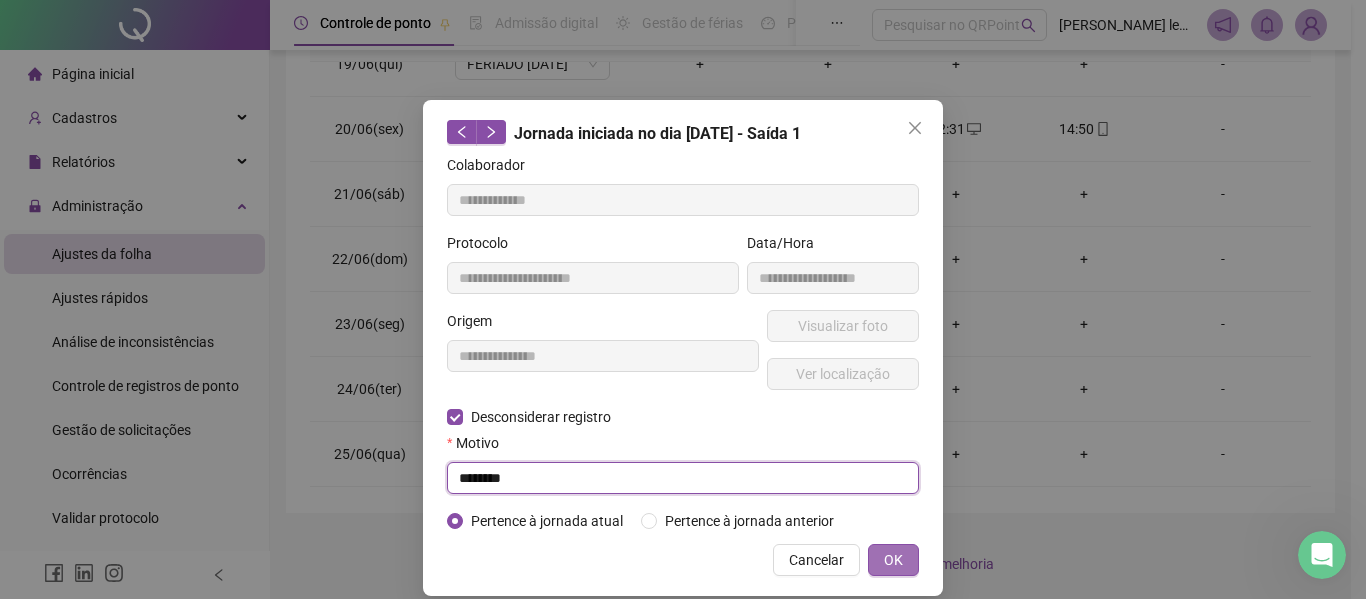 type on "********" 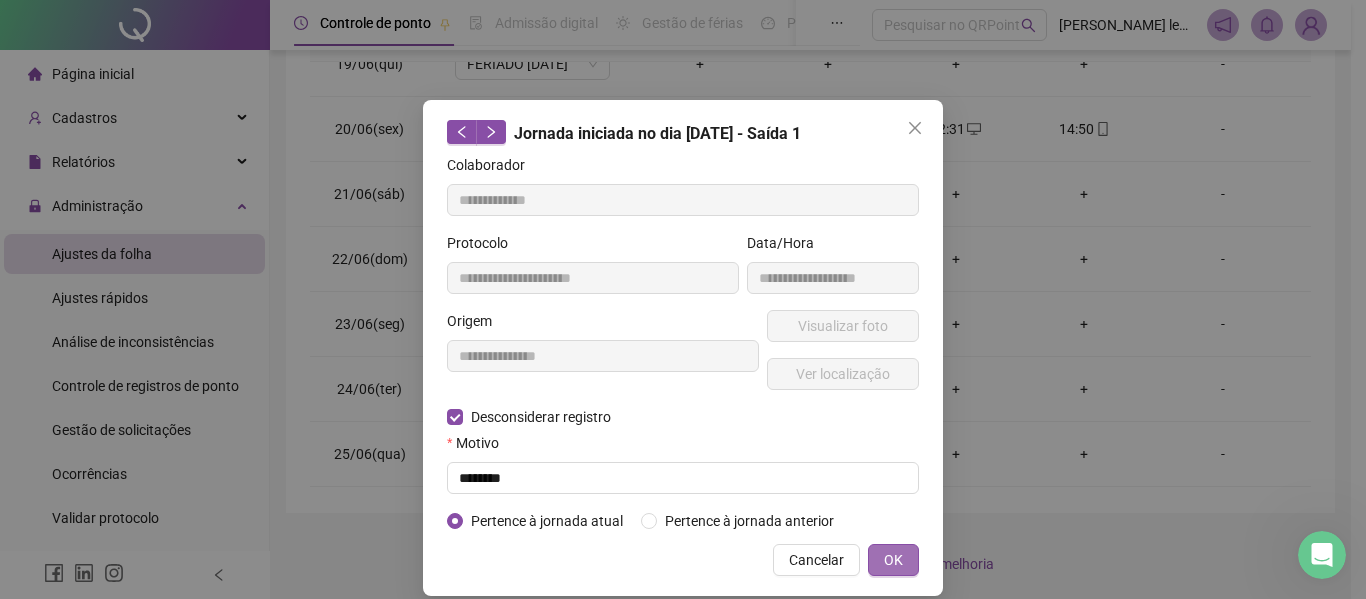 click on "OK" at bounding box center [893, 560] 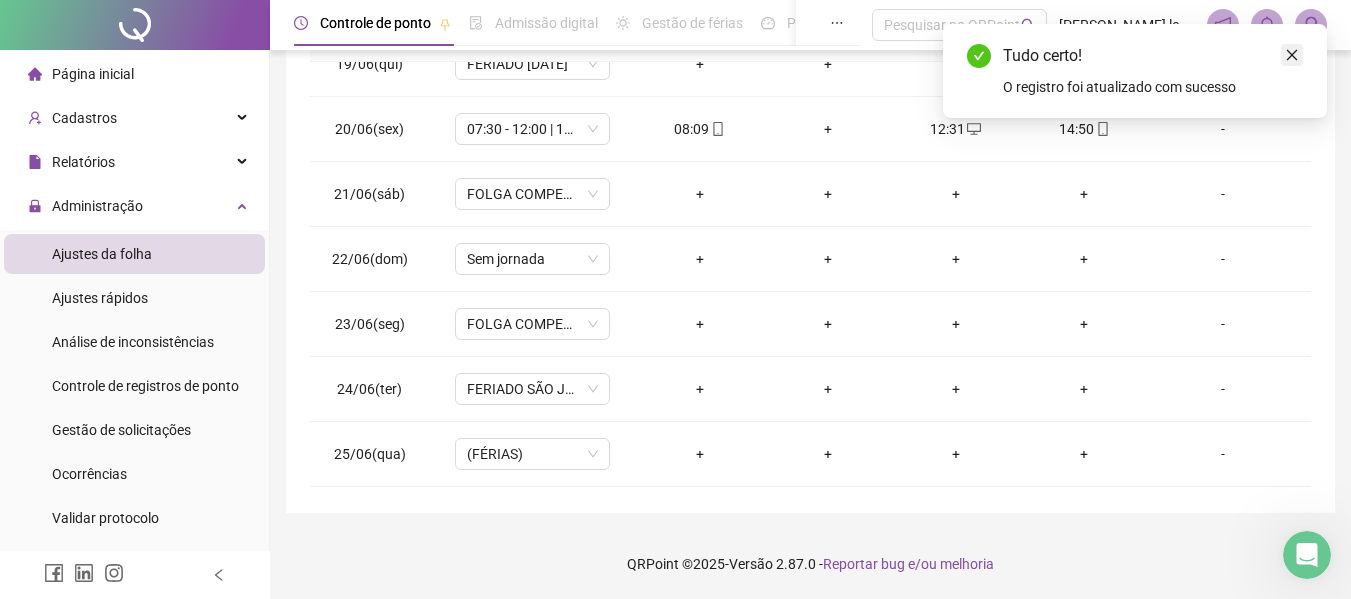 click 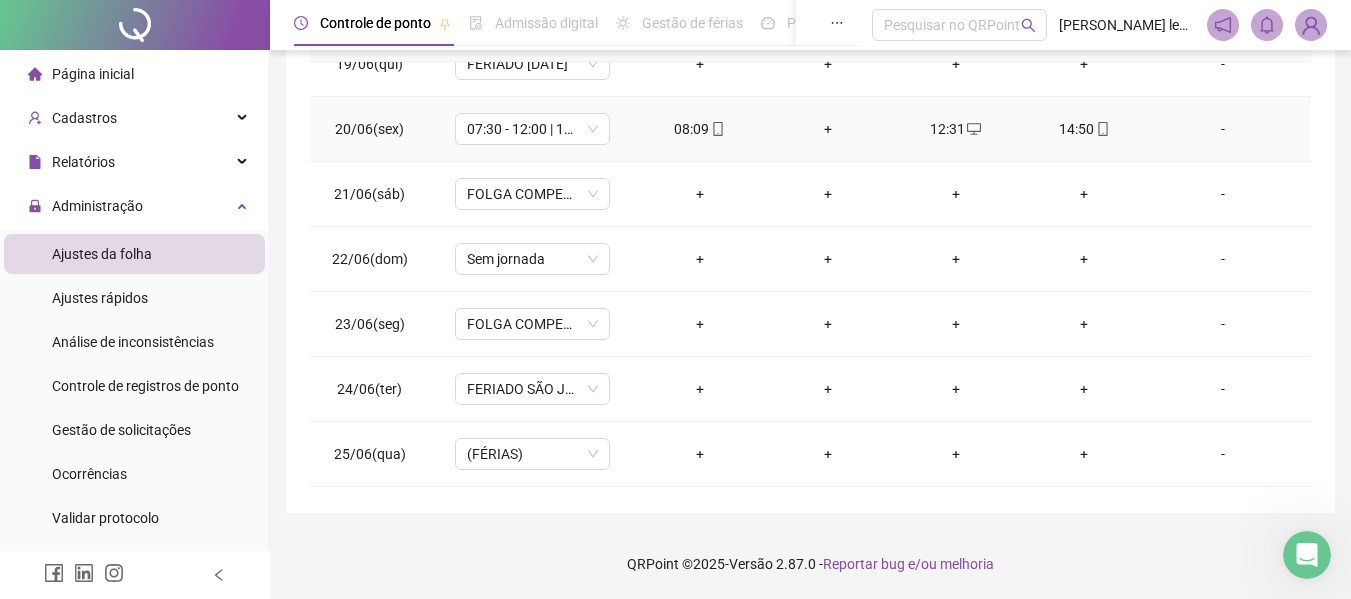 click 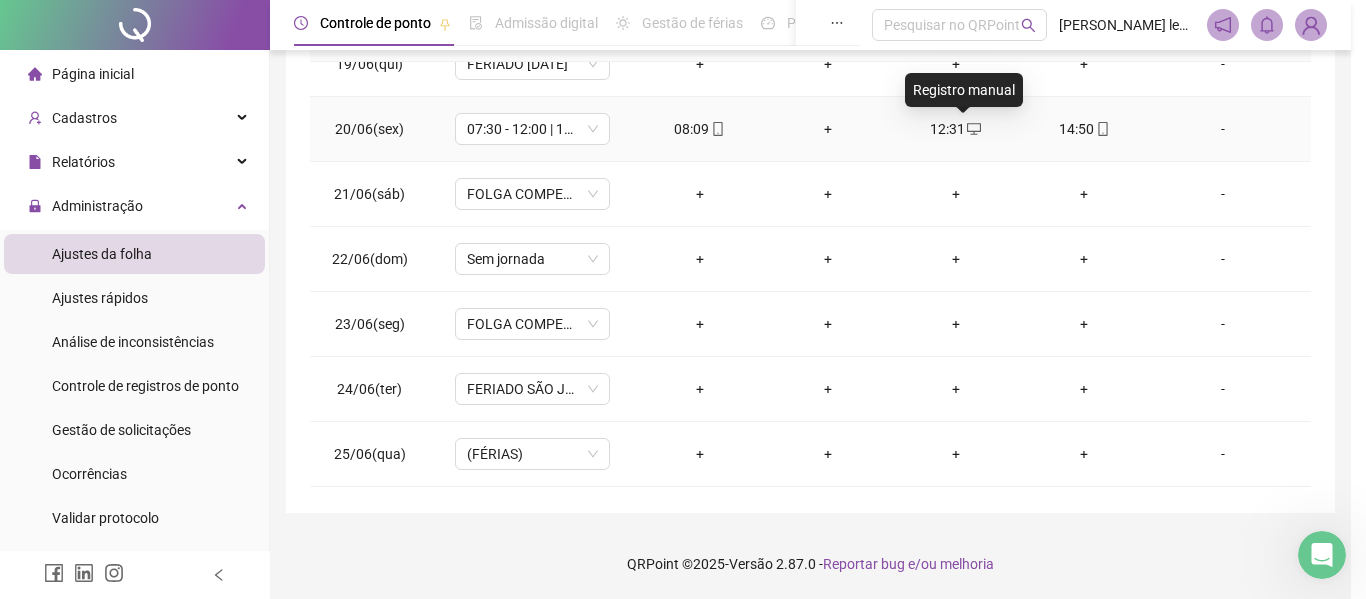 type on "**********" 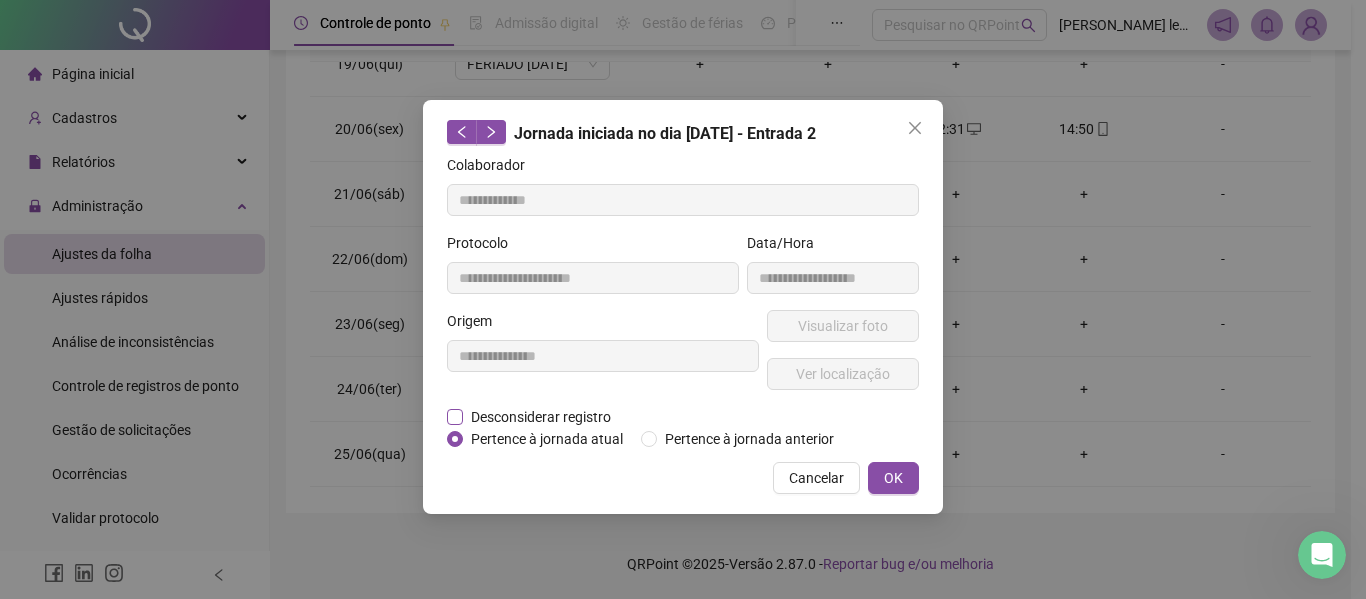 click on "Desconsiderar registro" at bounding box center [541, 417] 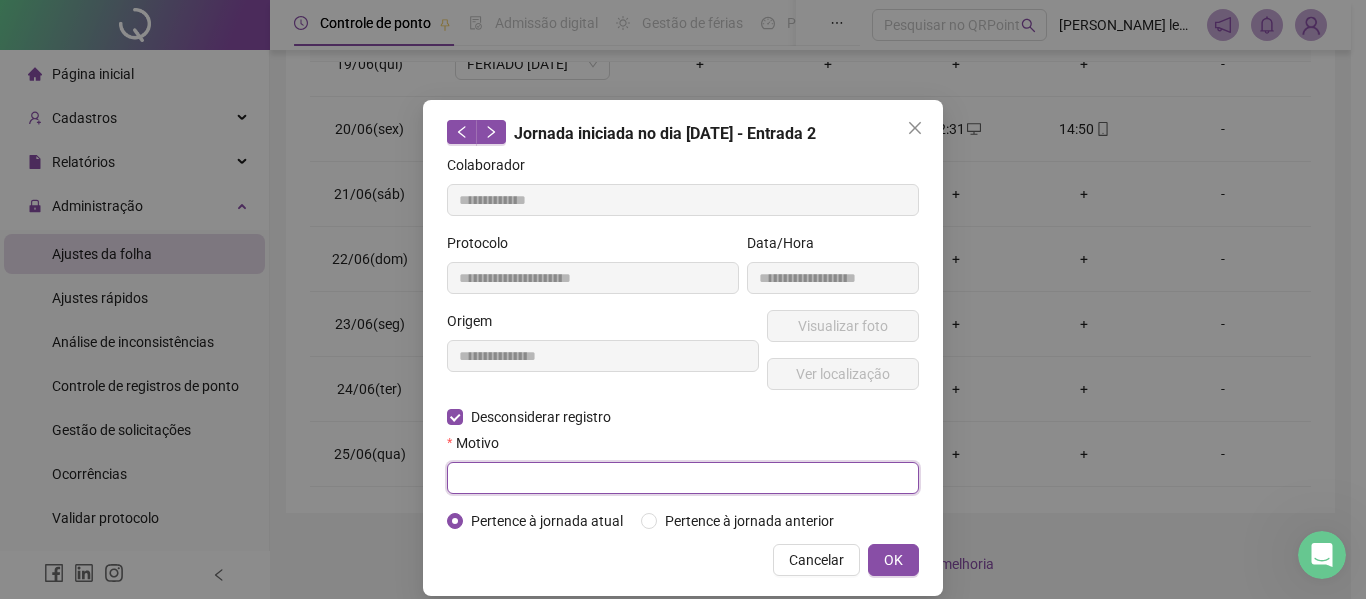 click at bounding box center [683, 478] 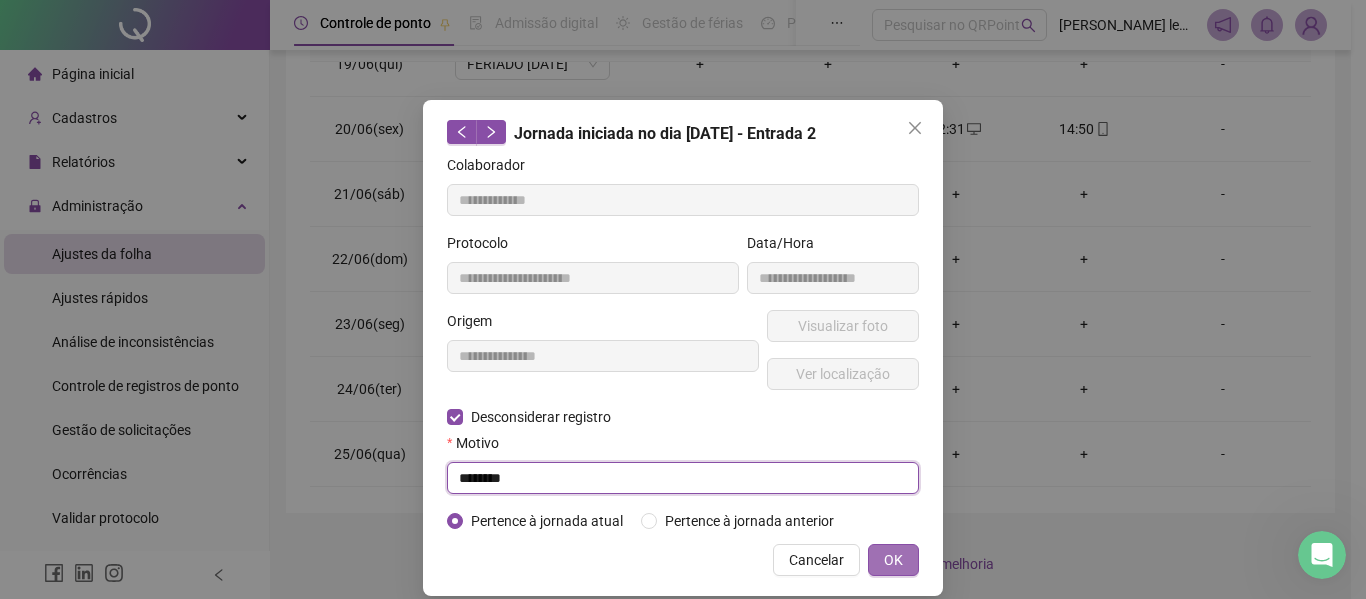 type on "********" 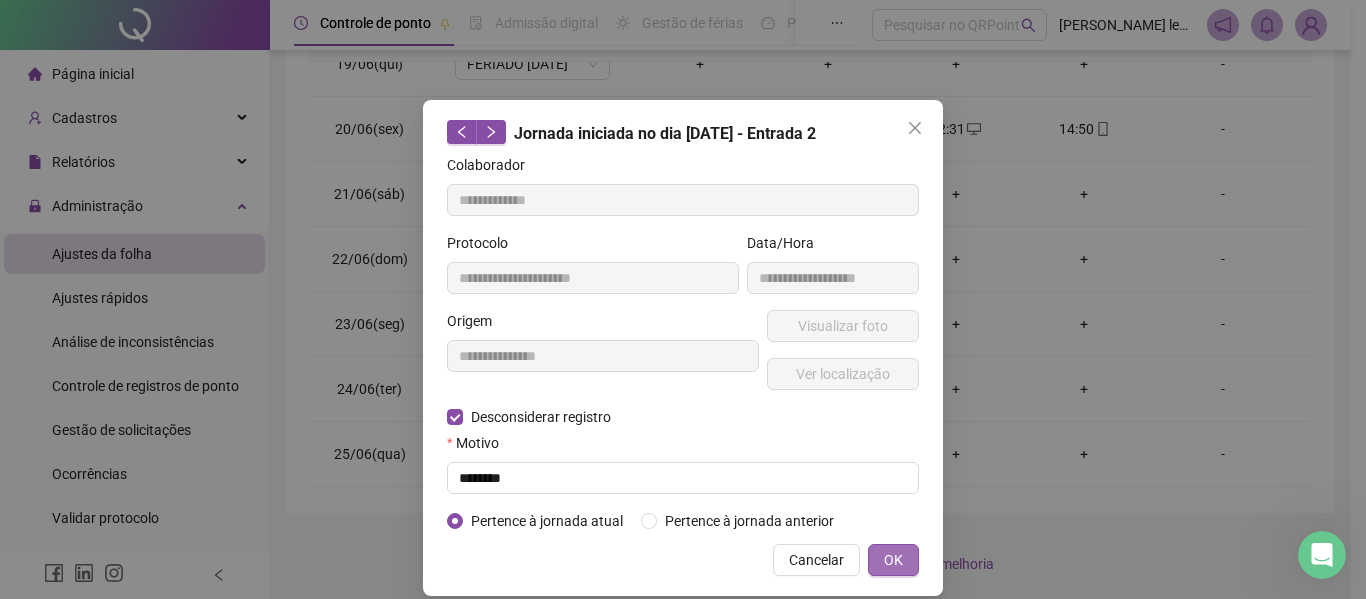click on "OK" at bounding box center [893, 560] 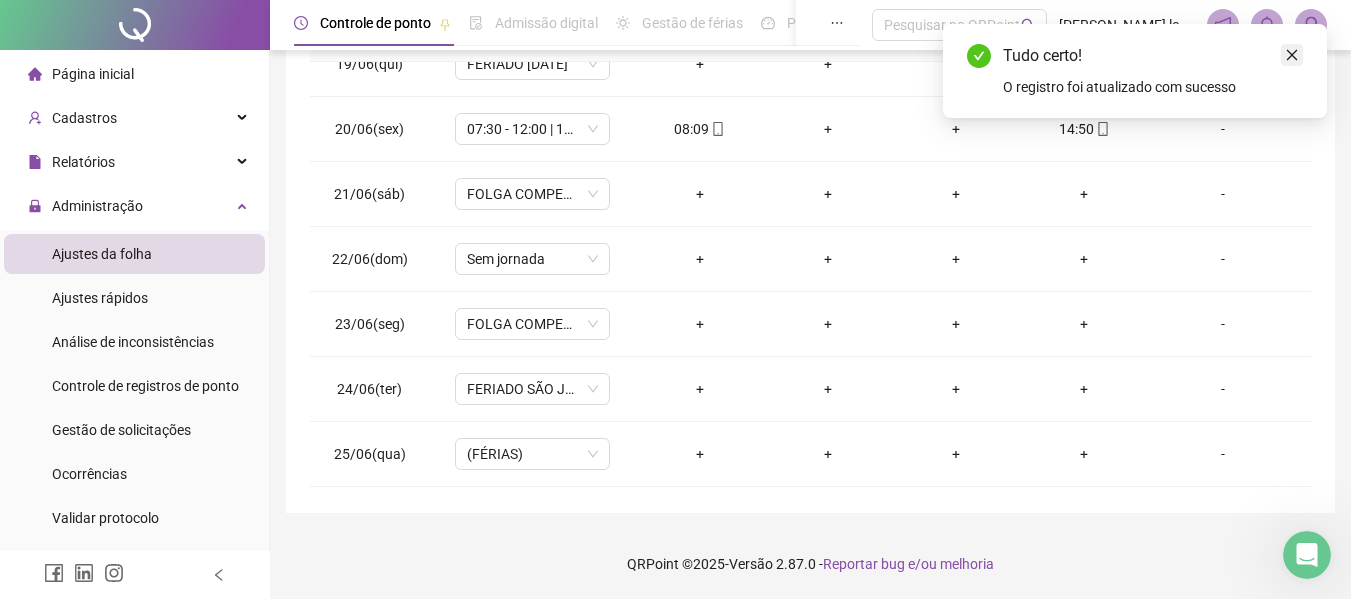 click 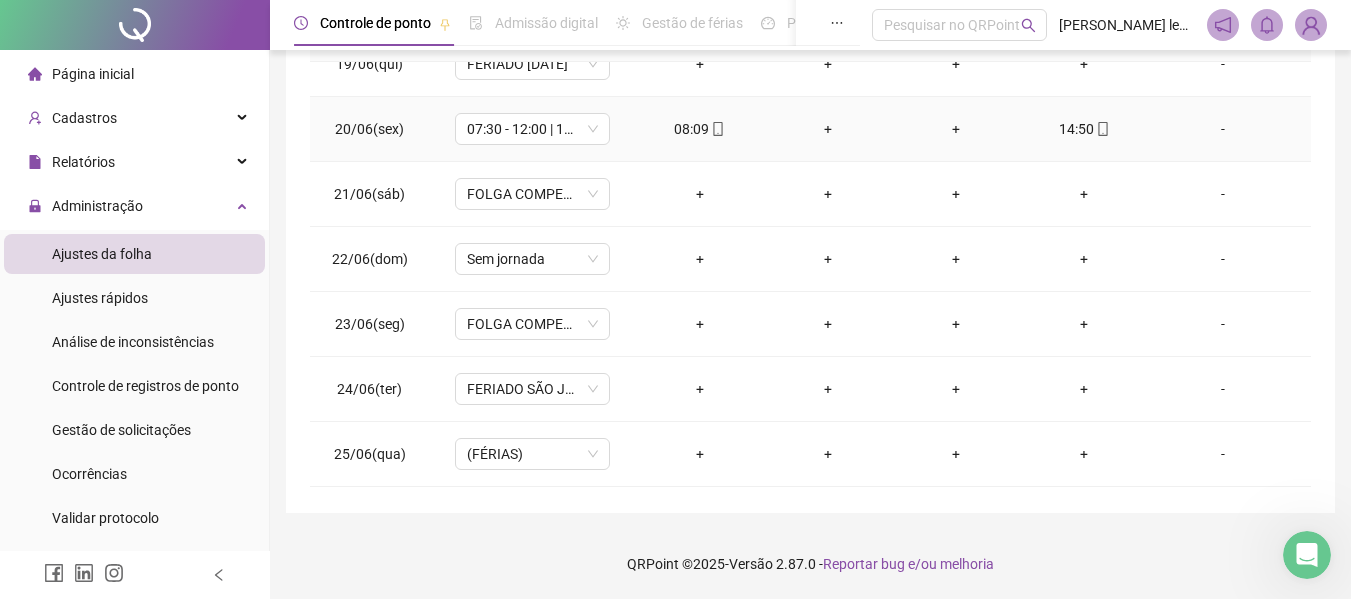 click on "-" at bounding box center [1223, 129] 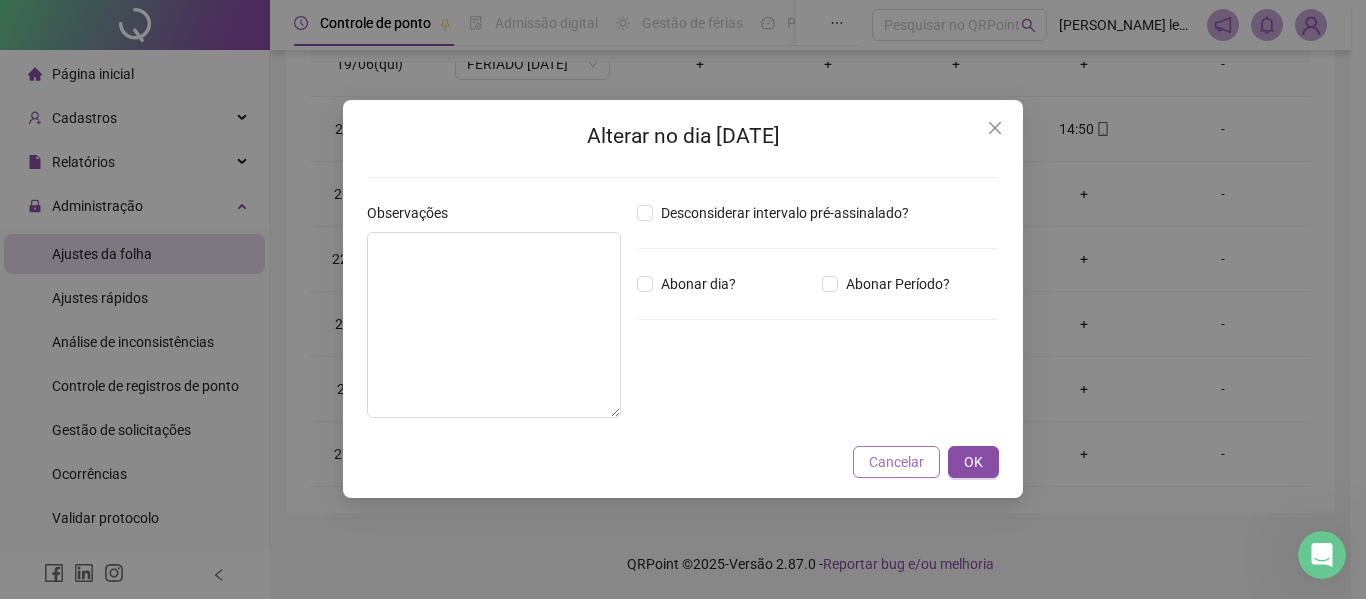 click on "Cancelar" at bounding box center (896, 462) 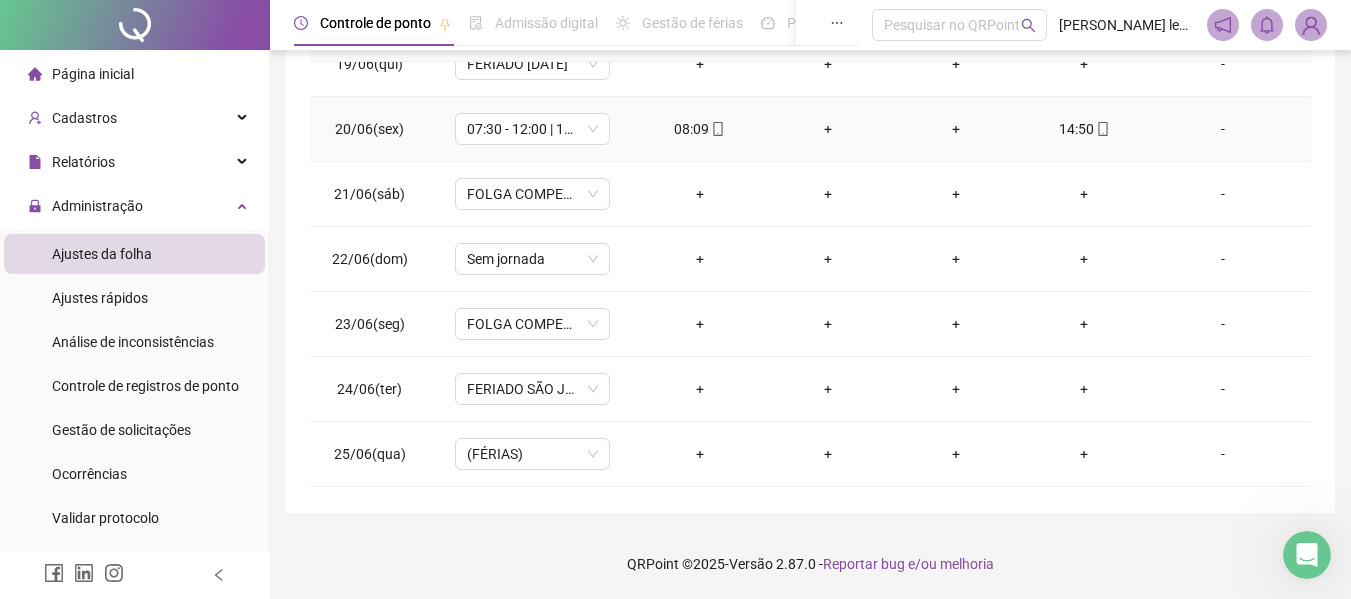 click on "+" at bounding box center [828, 129] 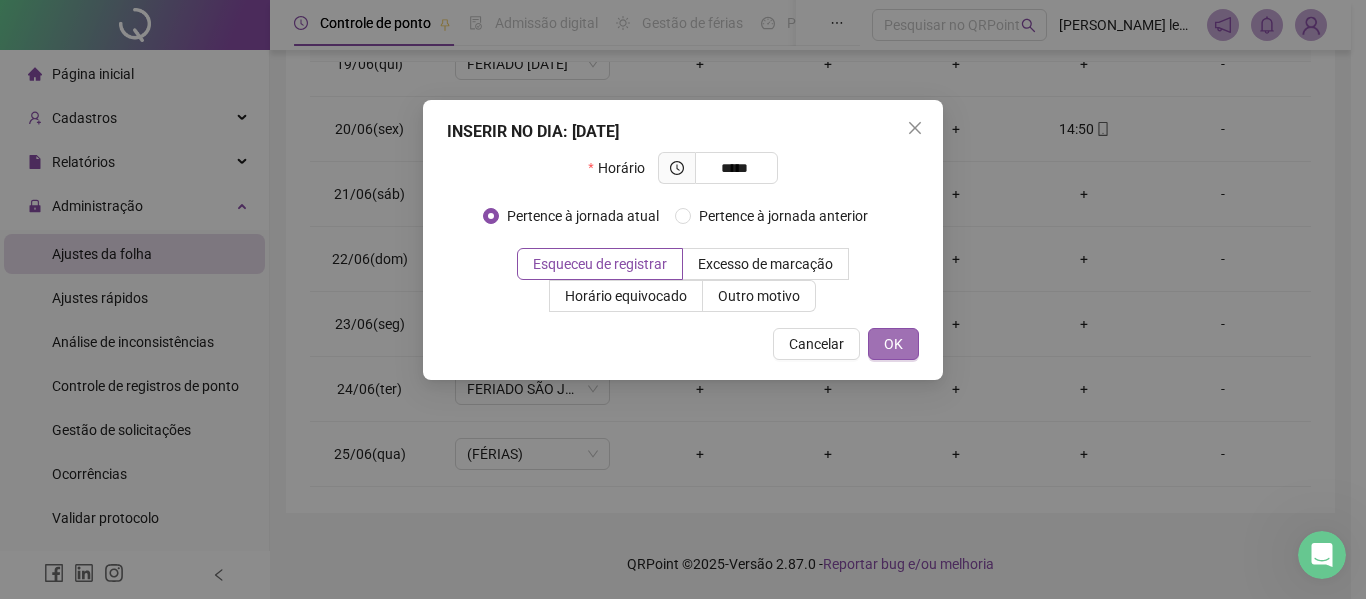type on "*****" 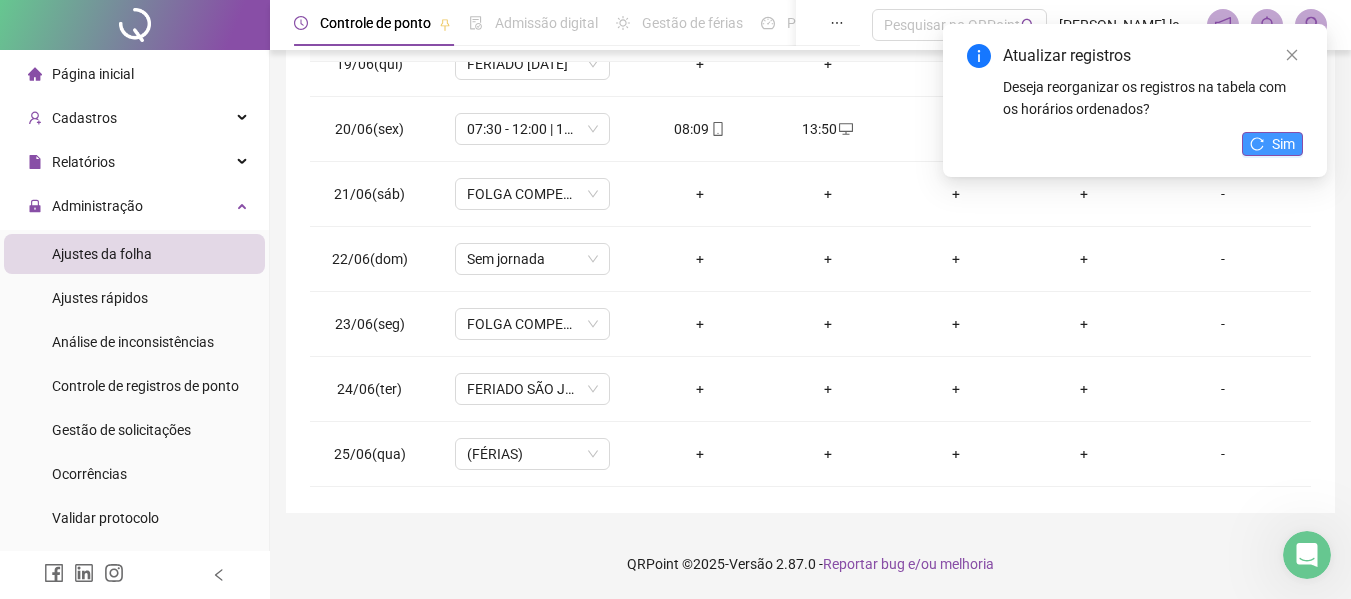 click on "Sim" at bounding box center (1283, 144) 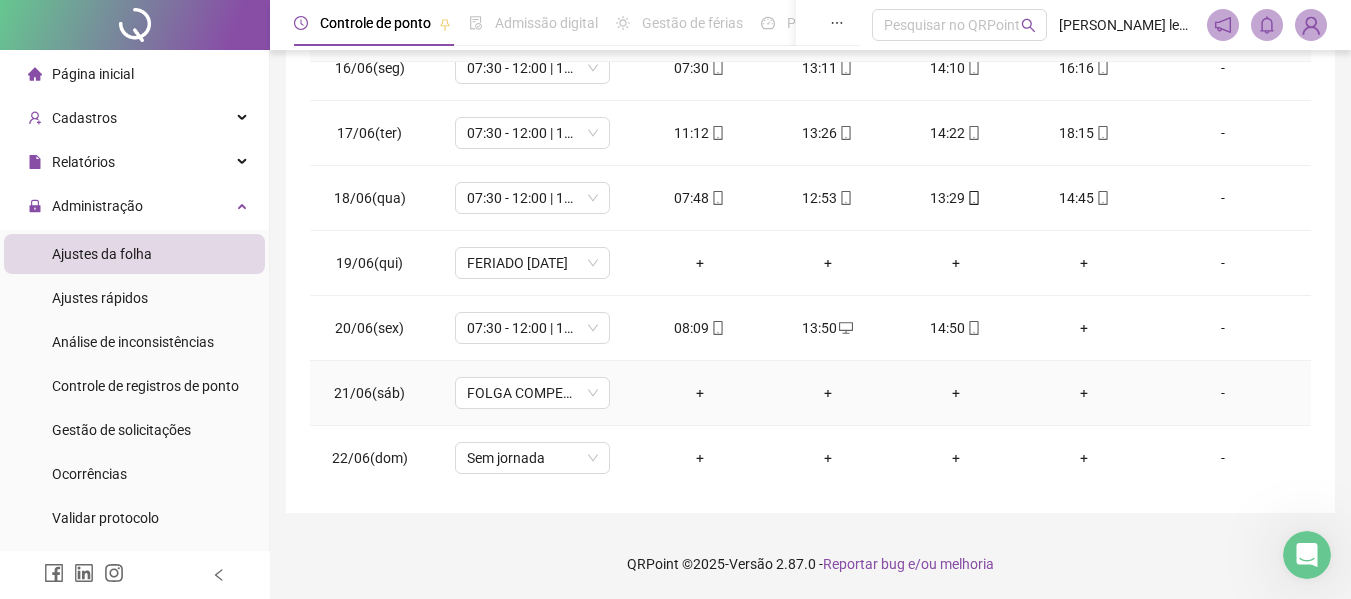scroll, scrollTop: 1000, scrollLeft: 0, axis: vertical 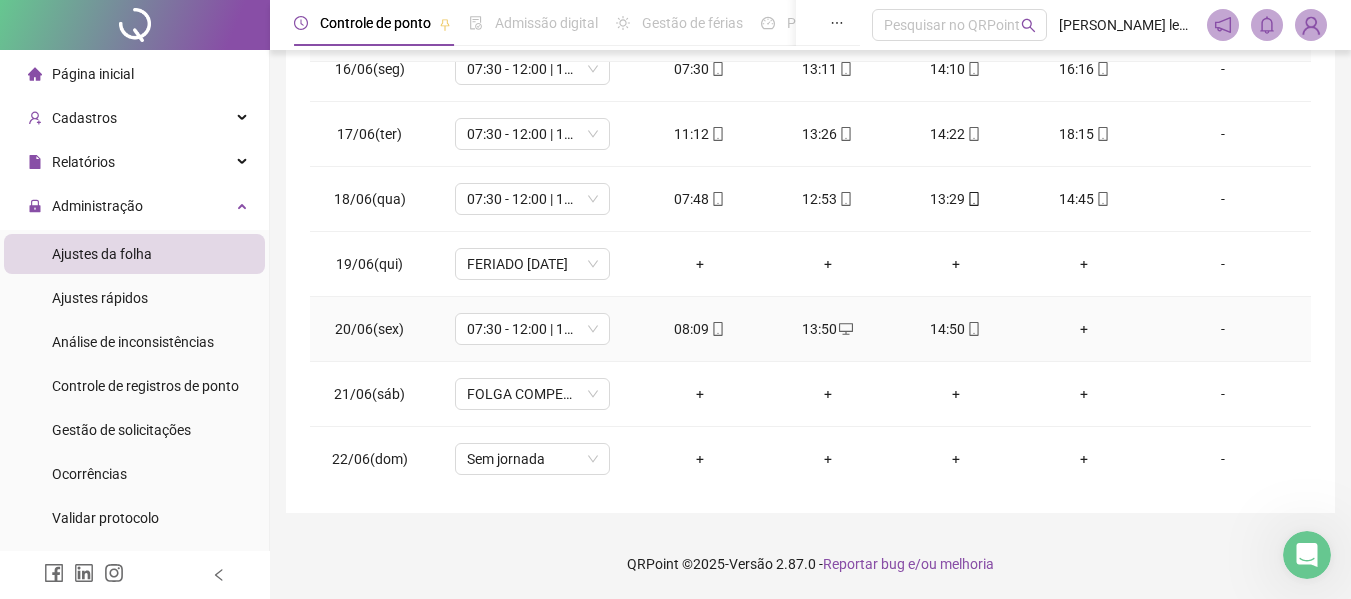 click on "+" at bounding box center [1084, 329] 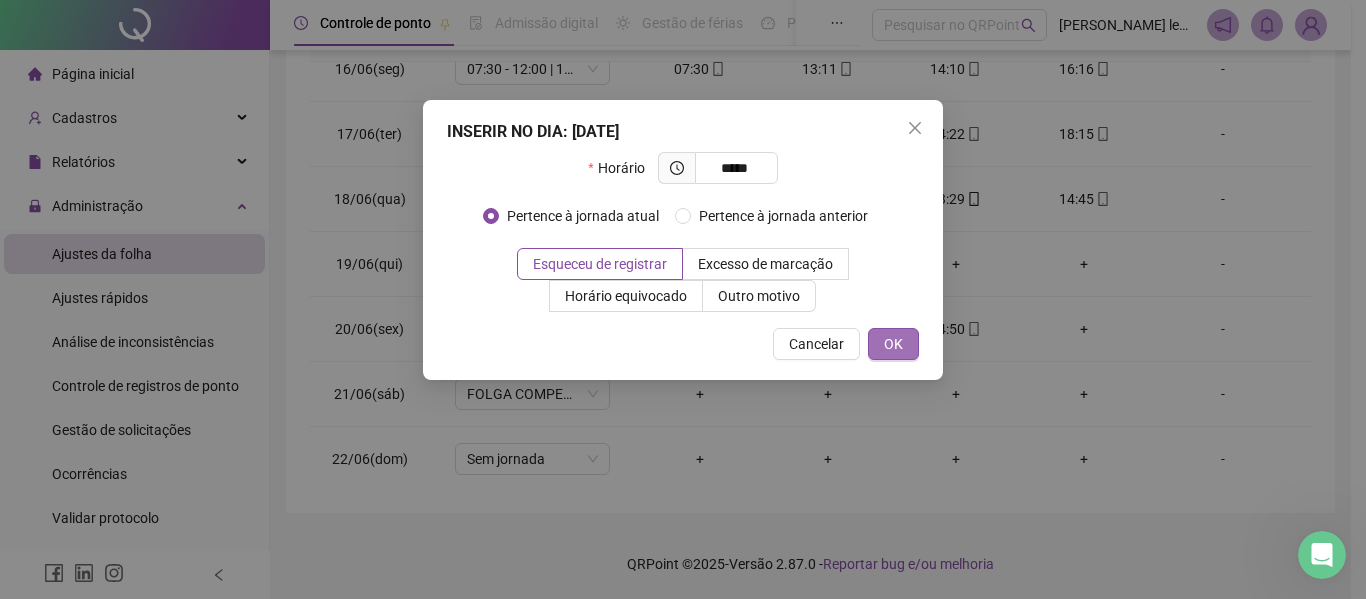 type on "*****" 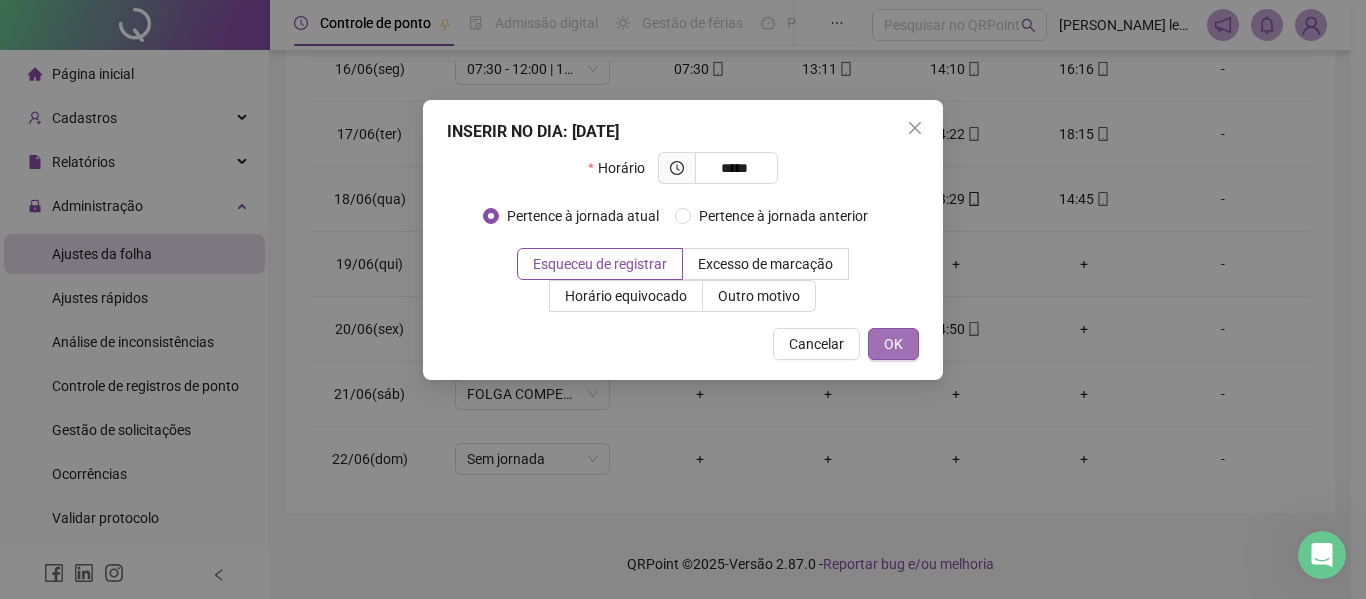click on "OK" at bounding box center (893, 344) 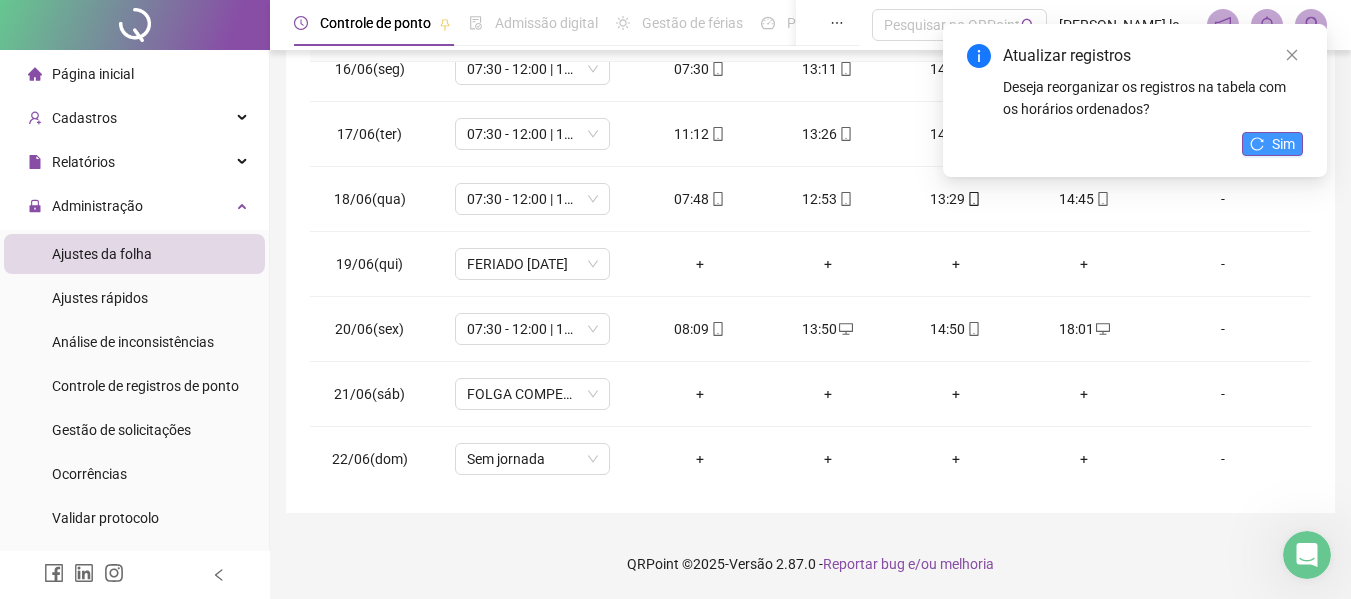 click on "Sim" at bounding box center [1272, 144] 